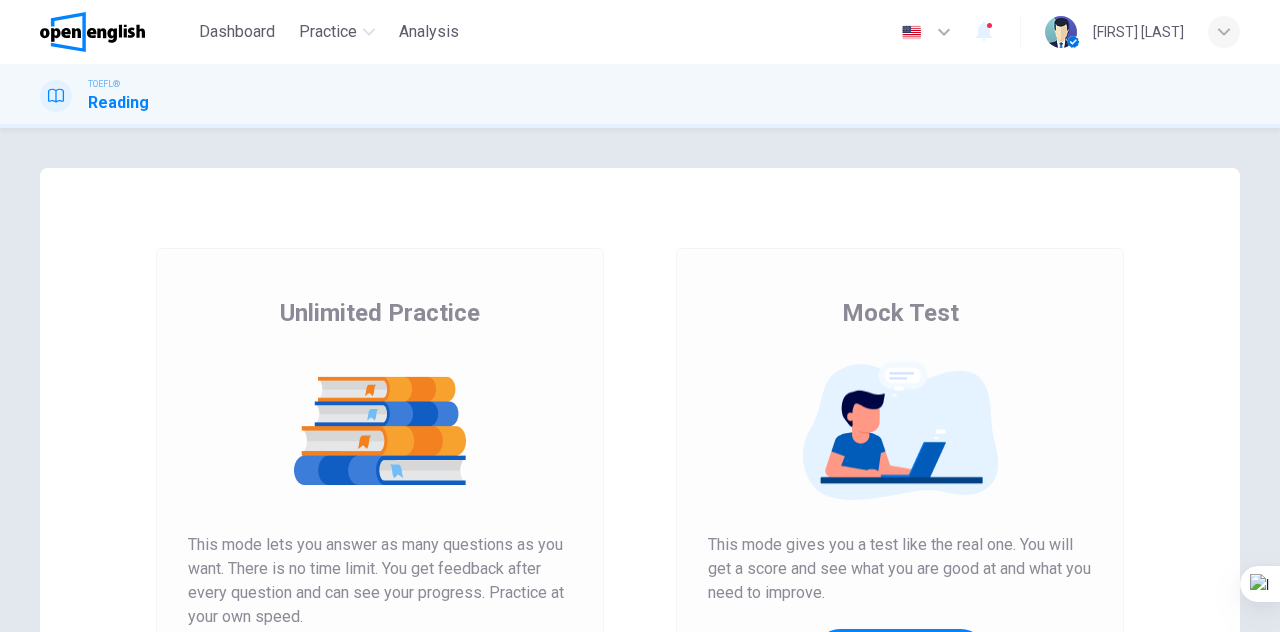 scroll, scrollTop: 0, scrollLeft: 0, axis: both 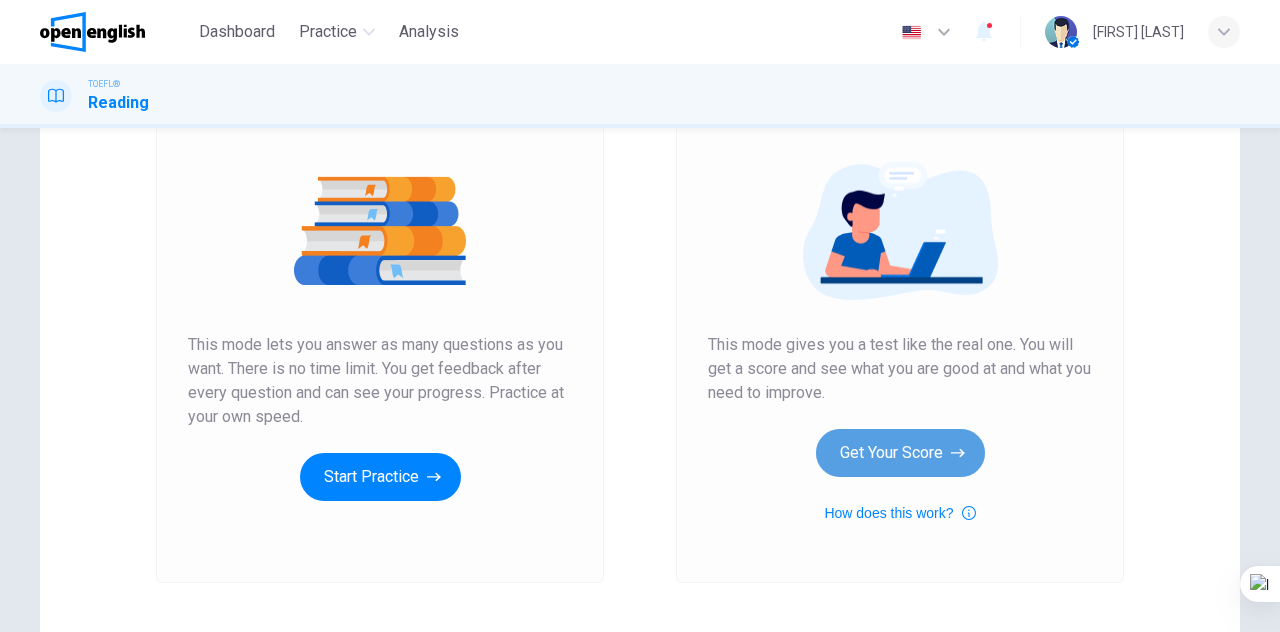 click on "Get Your Score" at bounding box center (900, 453) 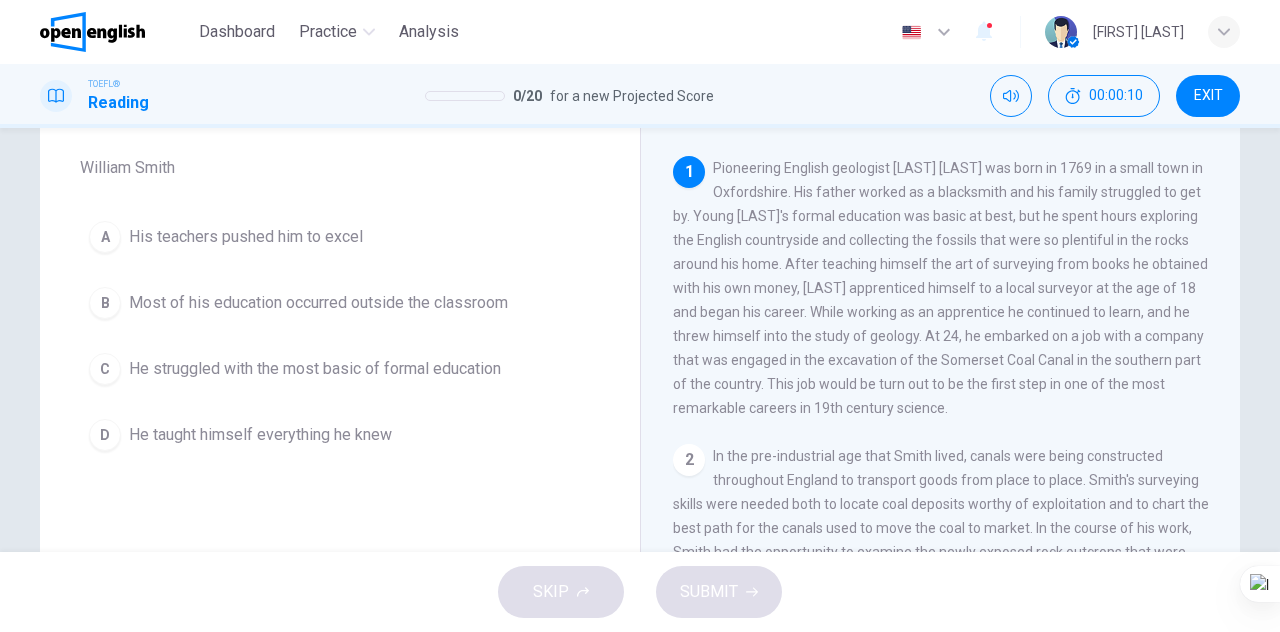 scroll, scrollTop: 0, scrollLeft: 0, axis: both 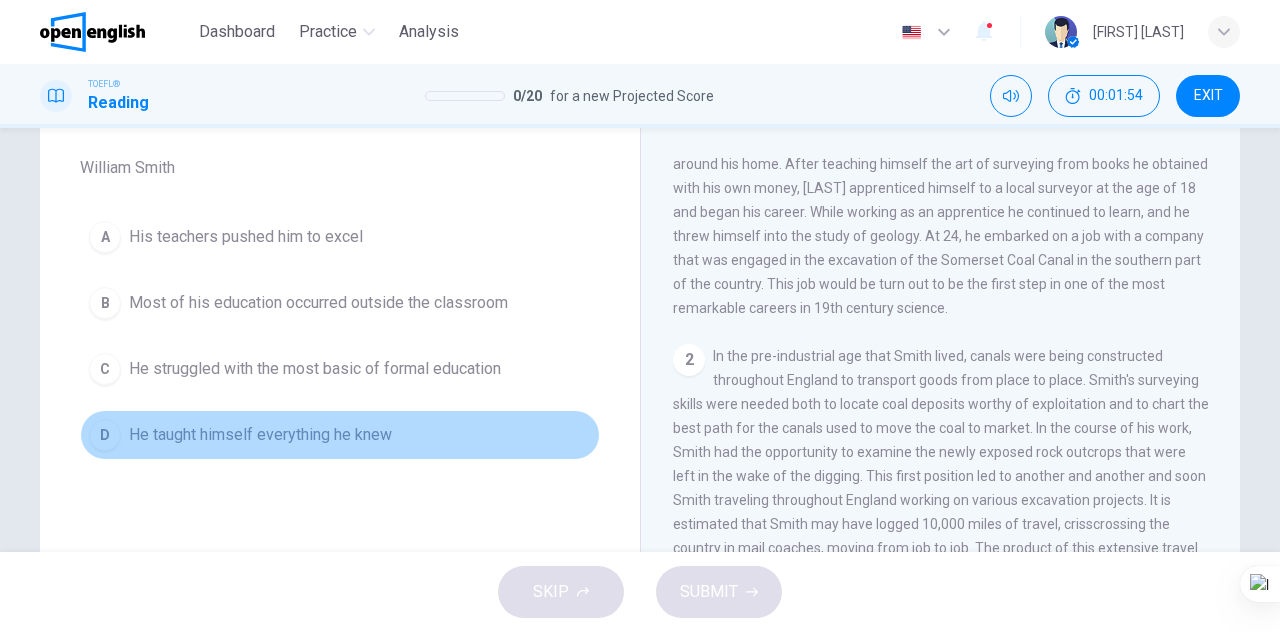 click on "D" at bounding box center [105, 435] 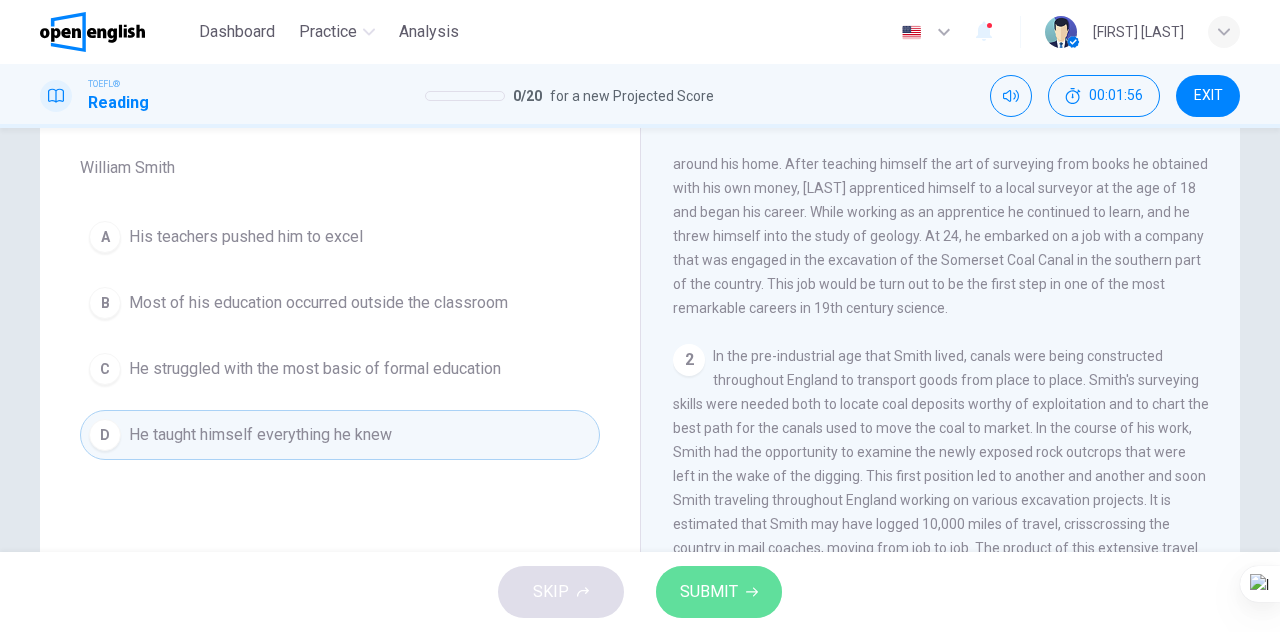 click on "SUBMIT" at bounding box center [709, 592] 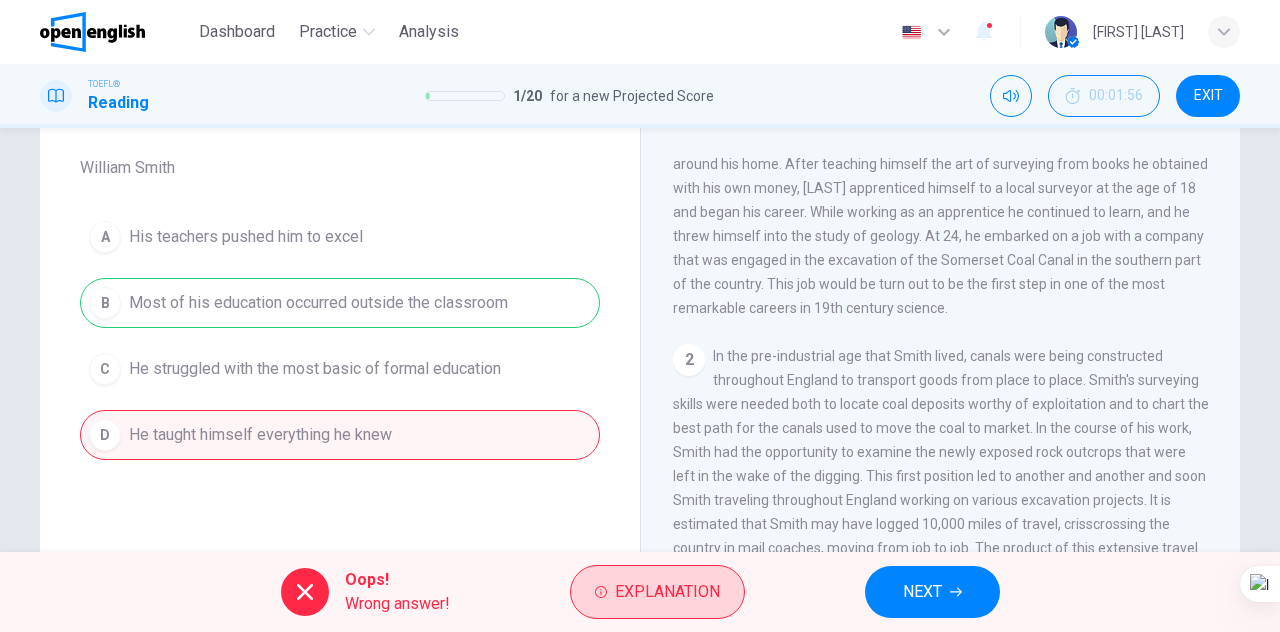 click on "Explanation" at bounding box center [667, 592] 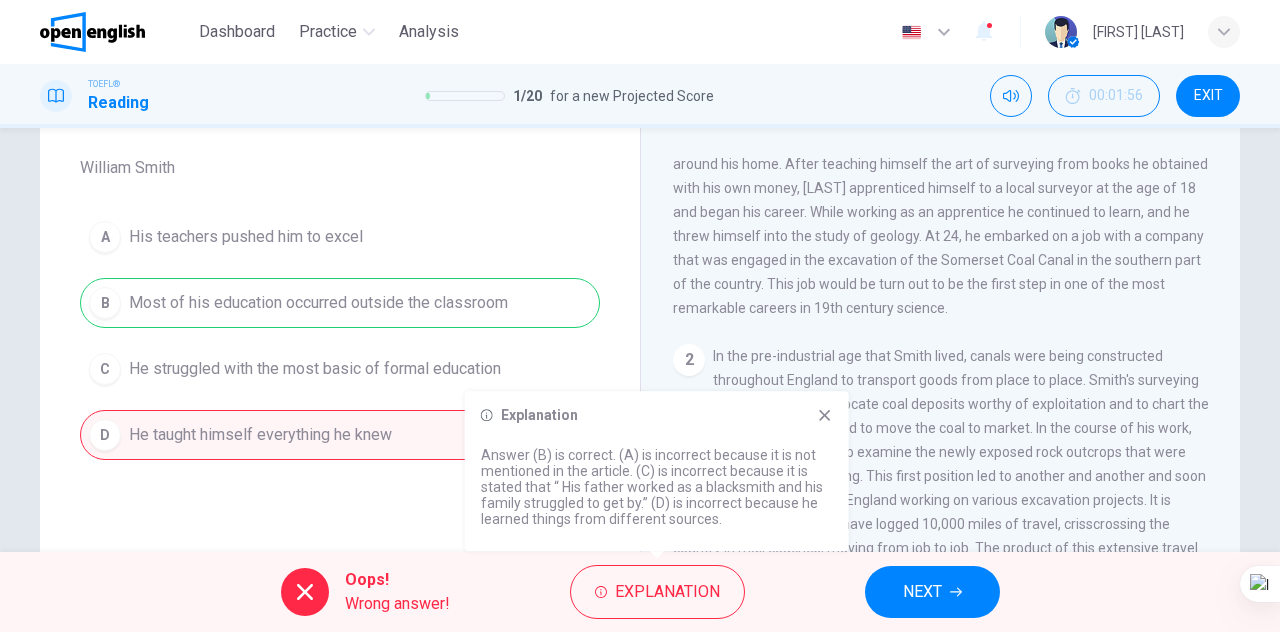 click 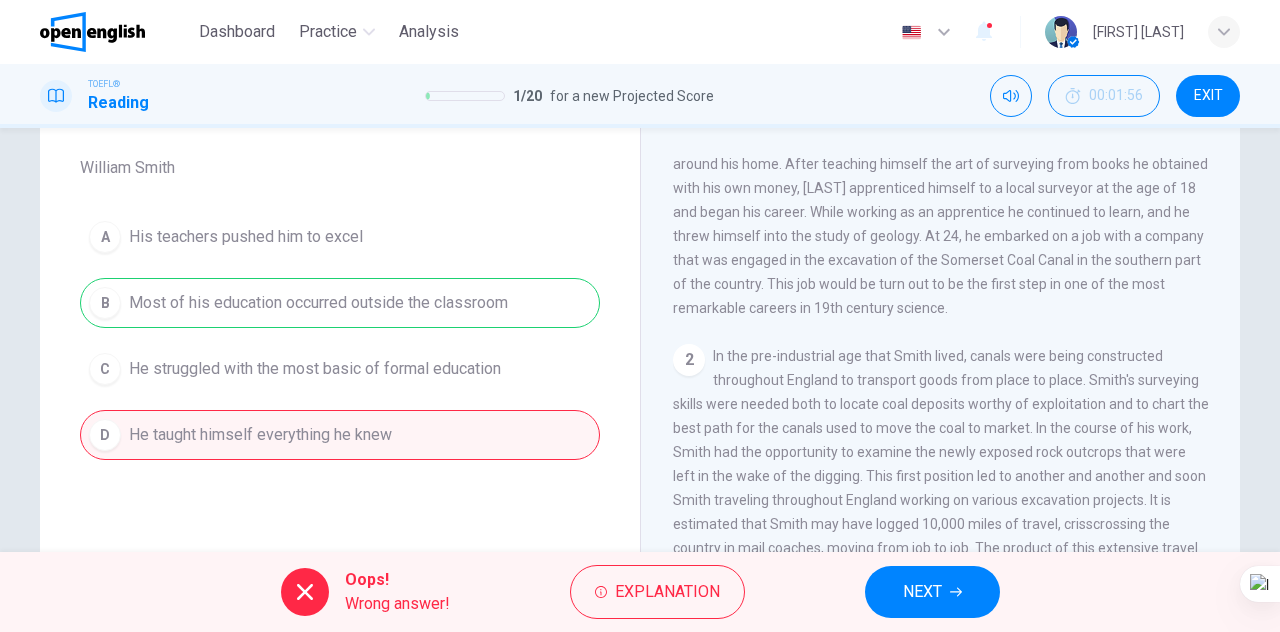 click on "NEXT" at bounding box center (922, 592) 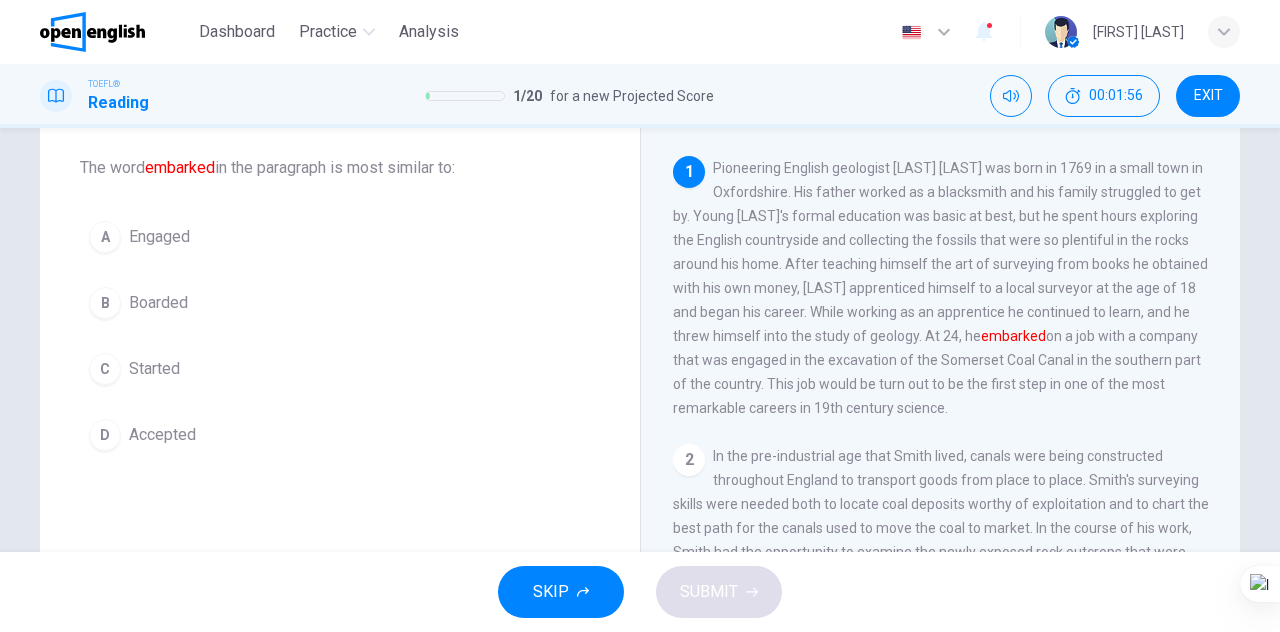 scroll, scrollTop: 0, scrollLeft: 0, axis: both 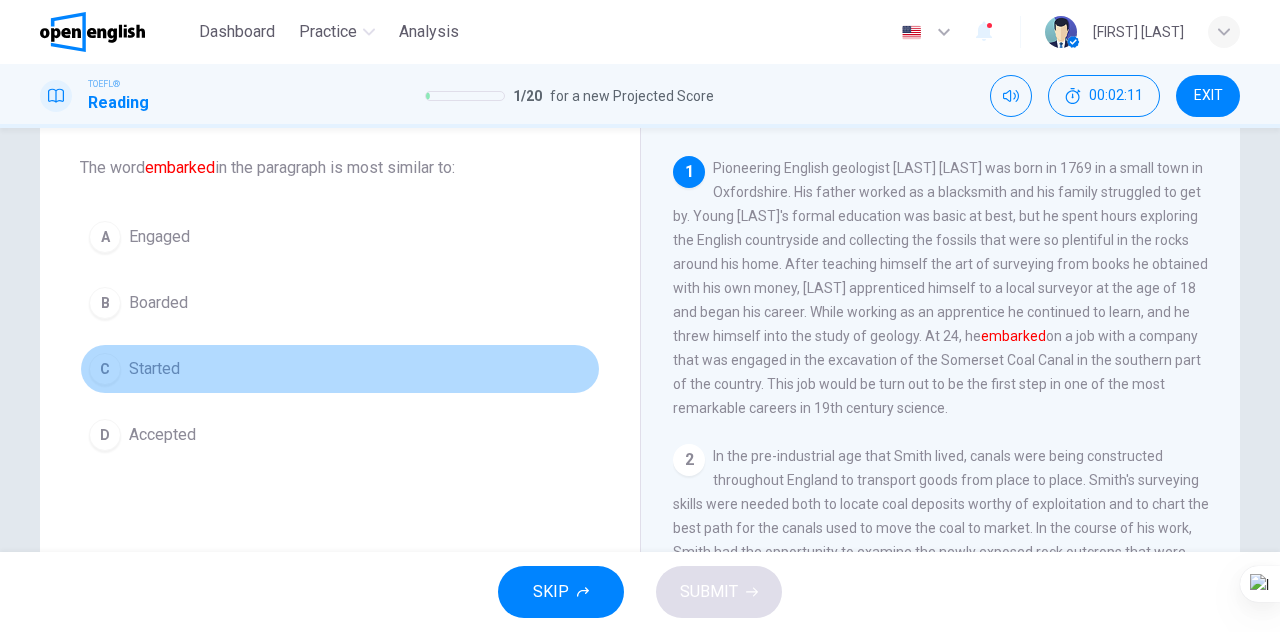 click on "C" at bounding box center (105, 369) 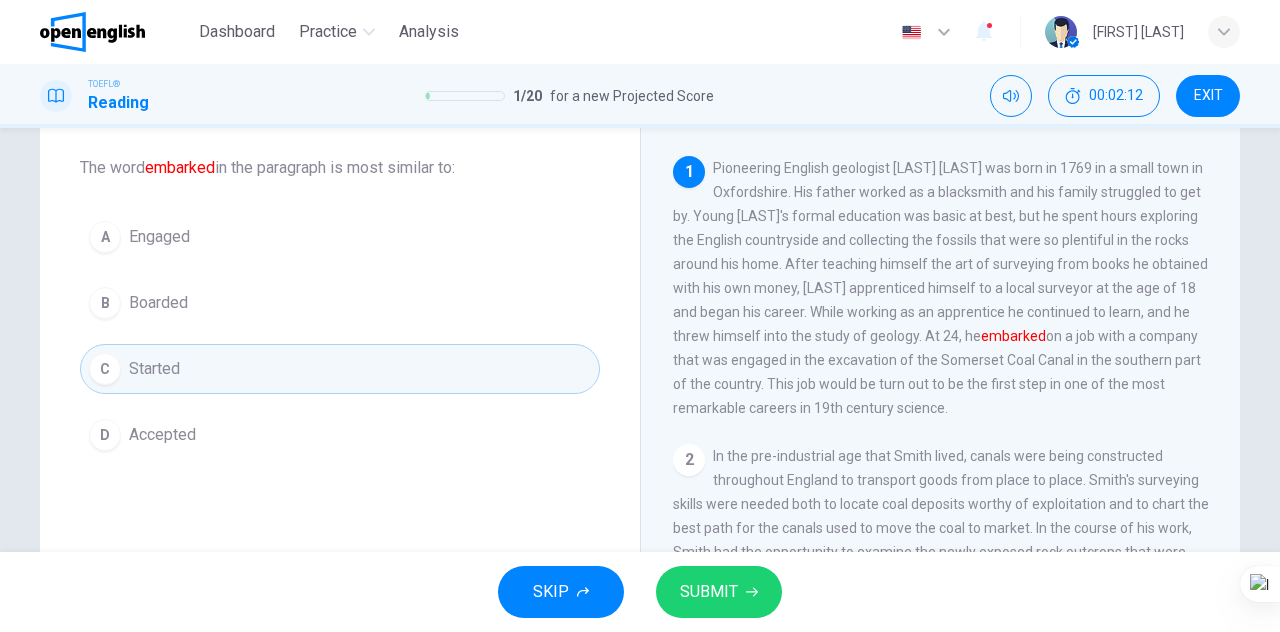 click on "SUBMIT" at bounding box center [709, 592] 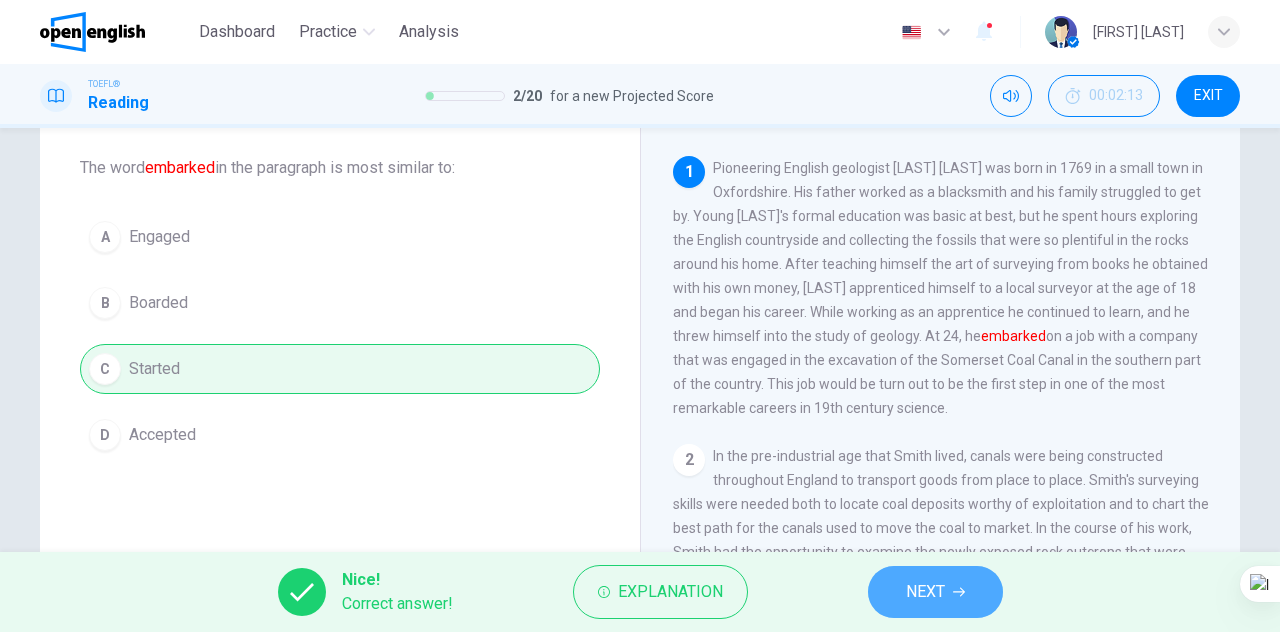 click 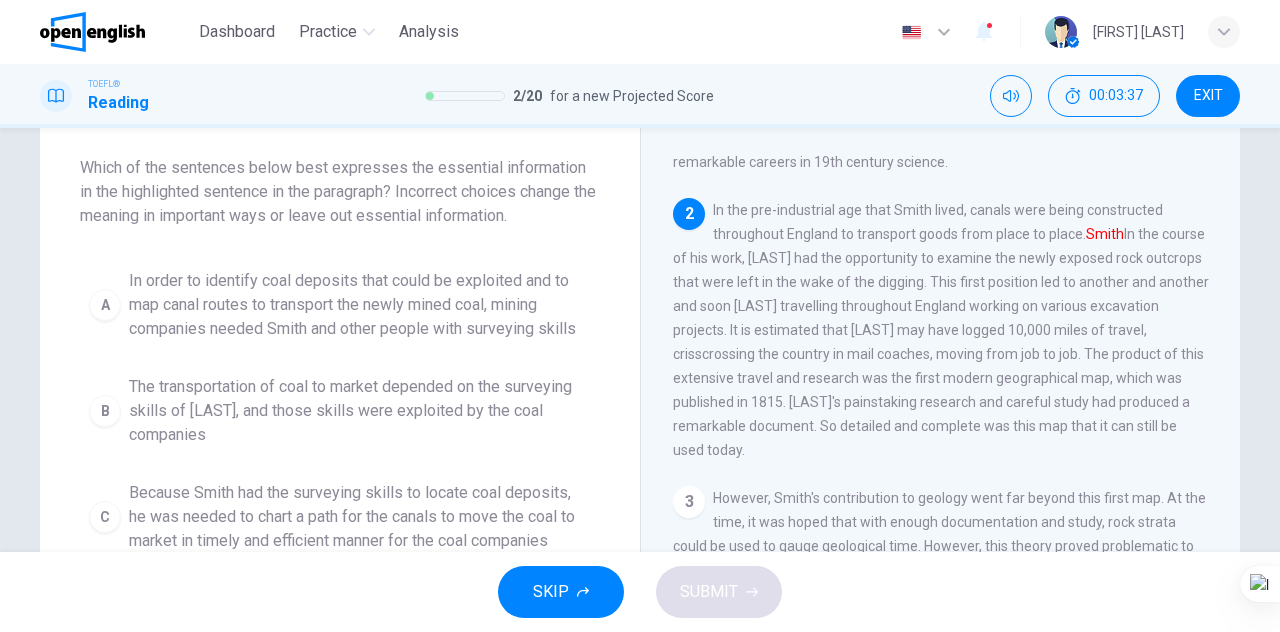 scroll, scrollTop: 216, scrollLeft: 0, axis: vertical 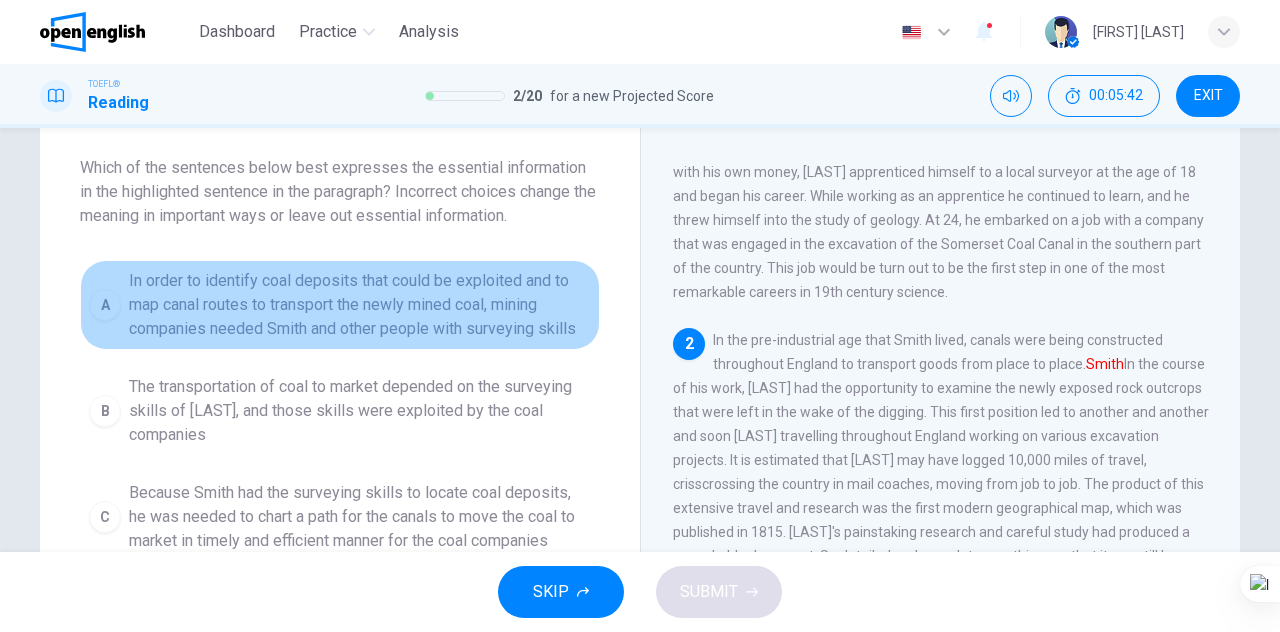 click on "A" at bounding box center (105, 305) 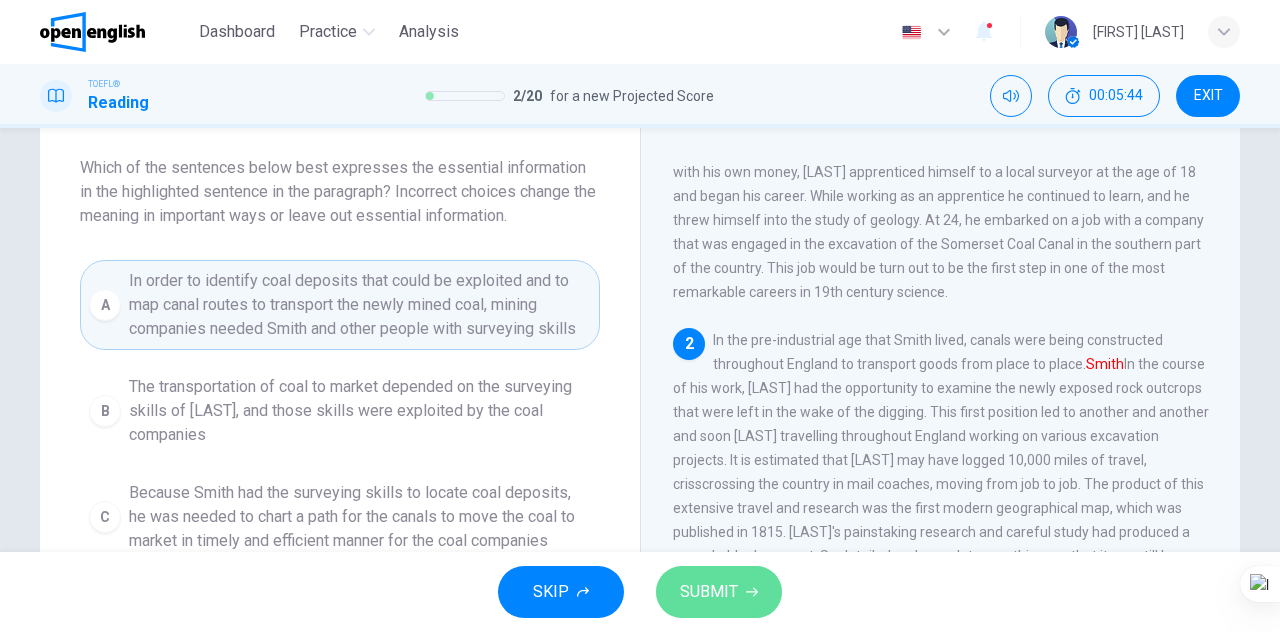 click on "SUBMIT" at bounding box center [719, 592] 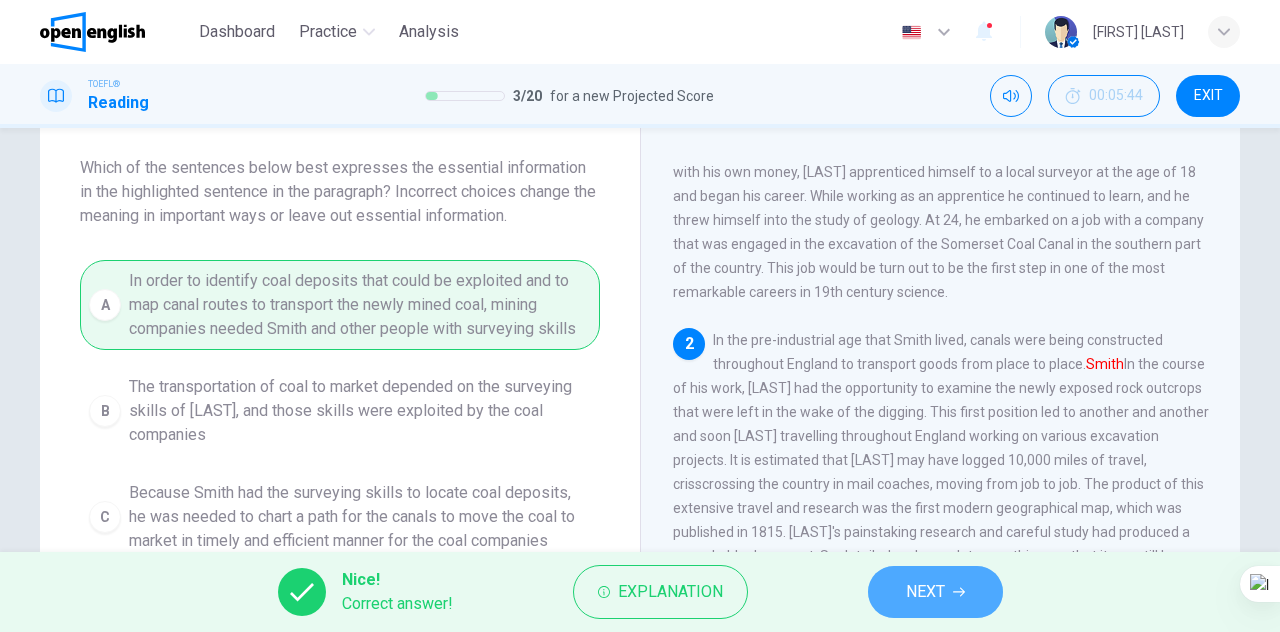 click 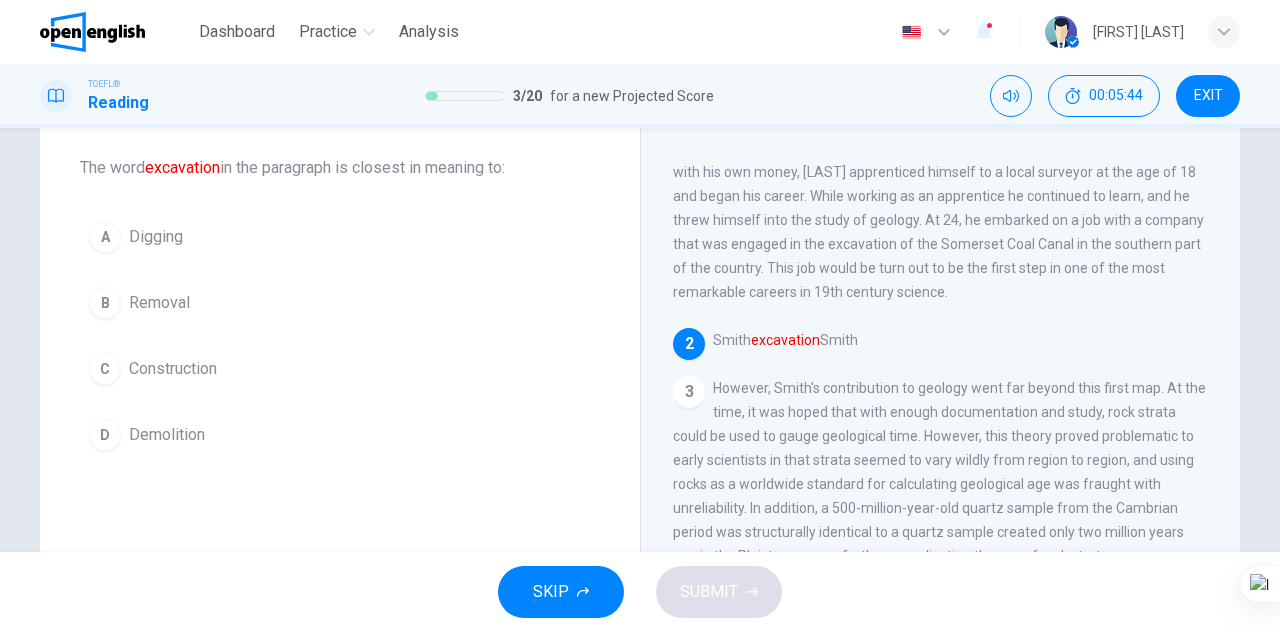 scroll, scrollTop: 216, scrollLeft: 0, axis: vertical 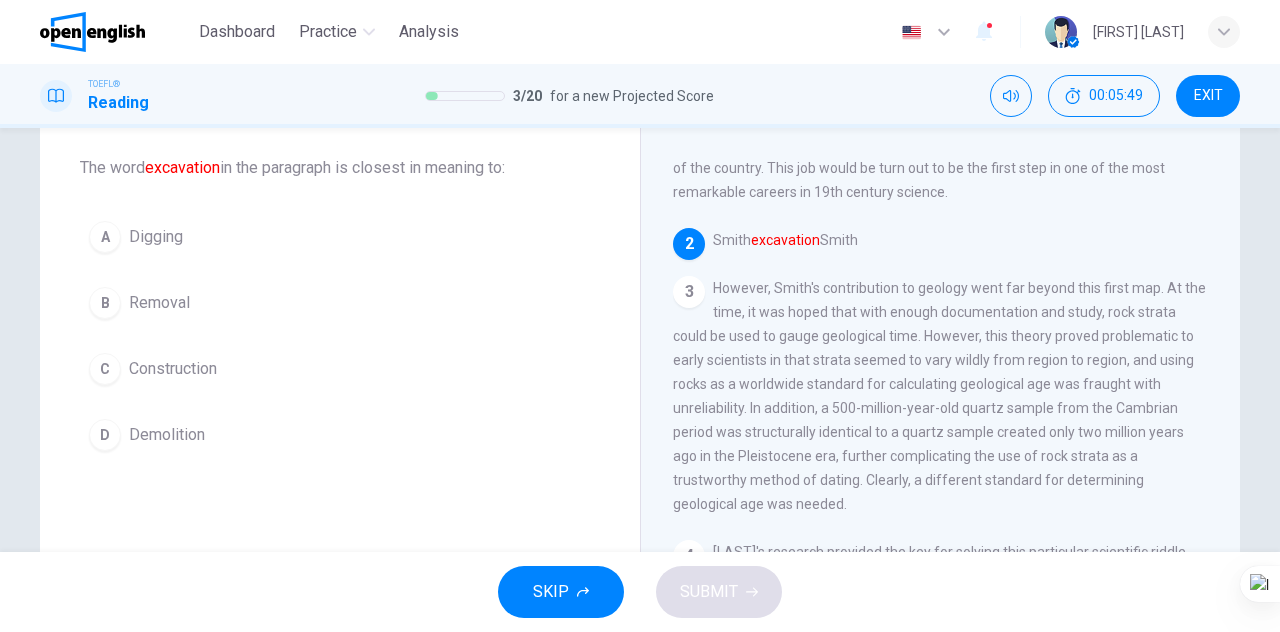 click on "A" at bounding box center [105, 237] 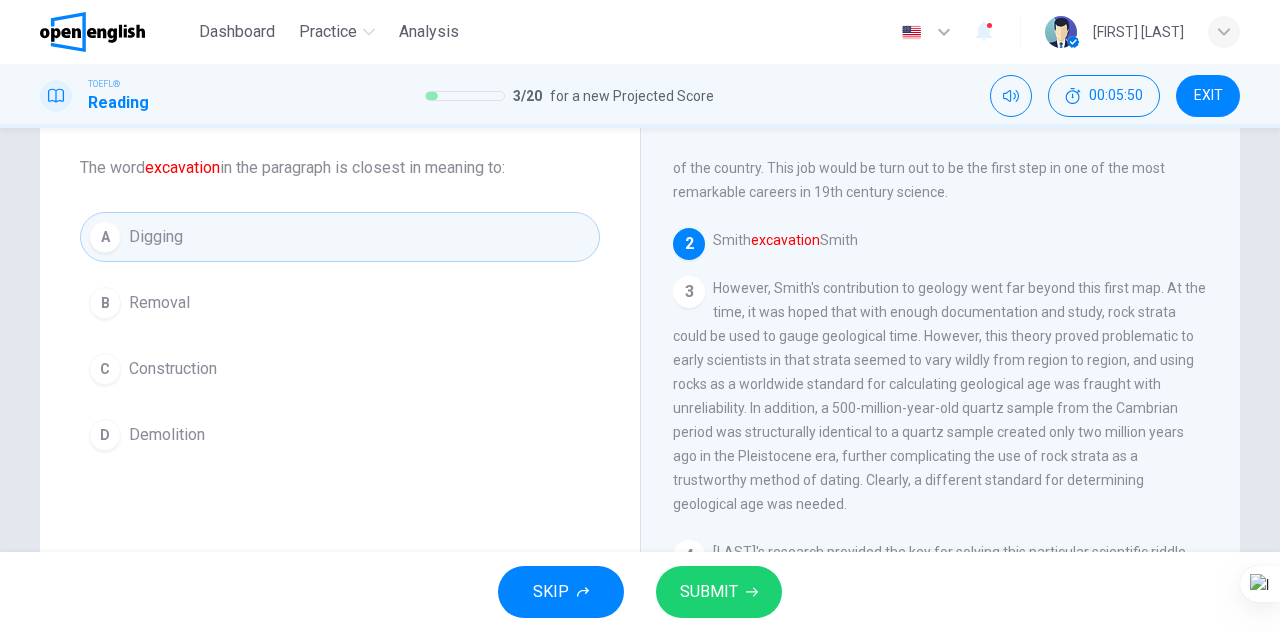 click on "SUBMIT" at bounding box center (709, 592) 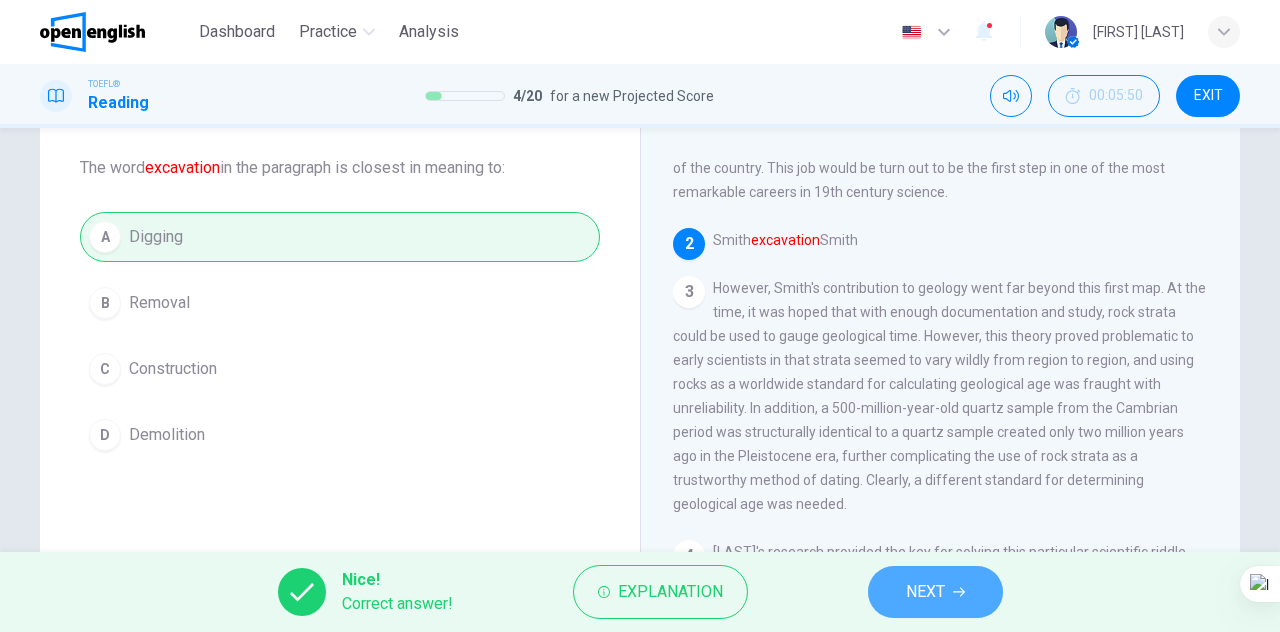 click on "NEXT" at bounding box center [935, 592] 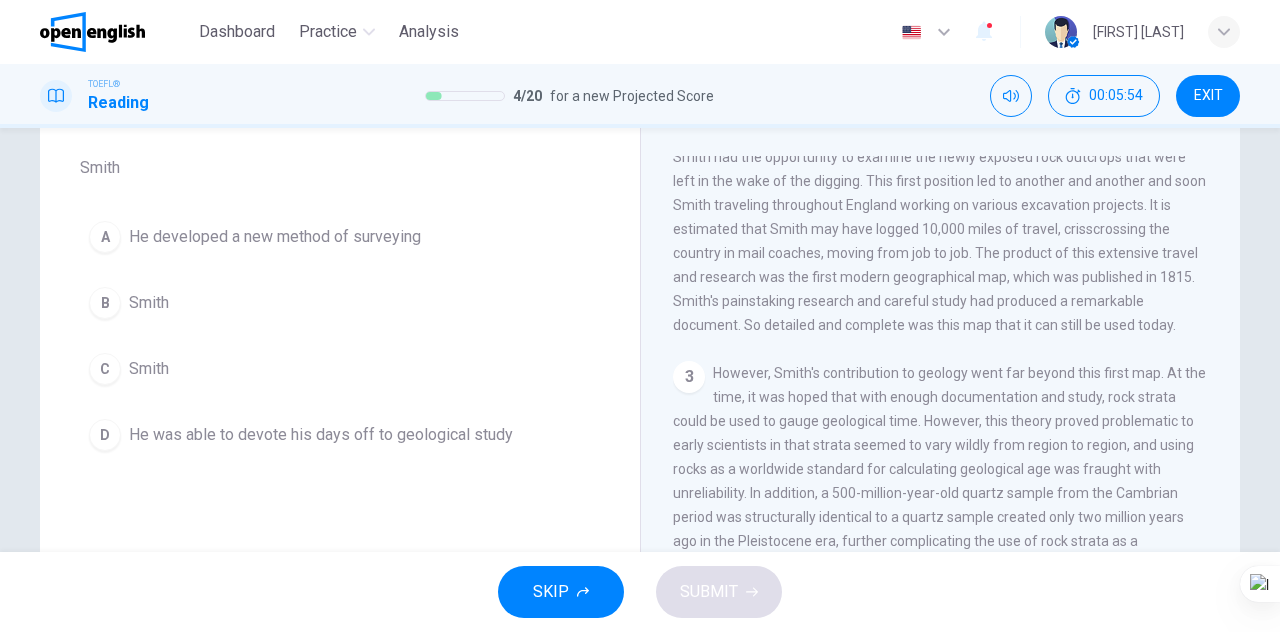 scroll, scrollTop: 295, scrollLeft: 0, axis: vertical 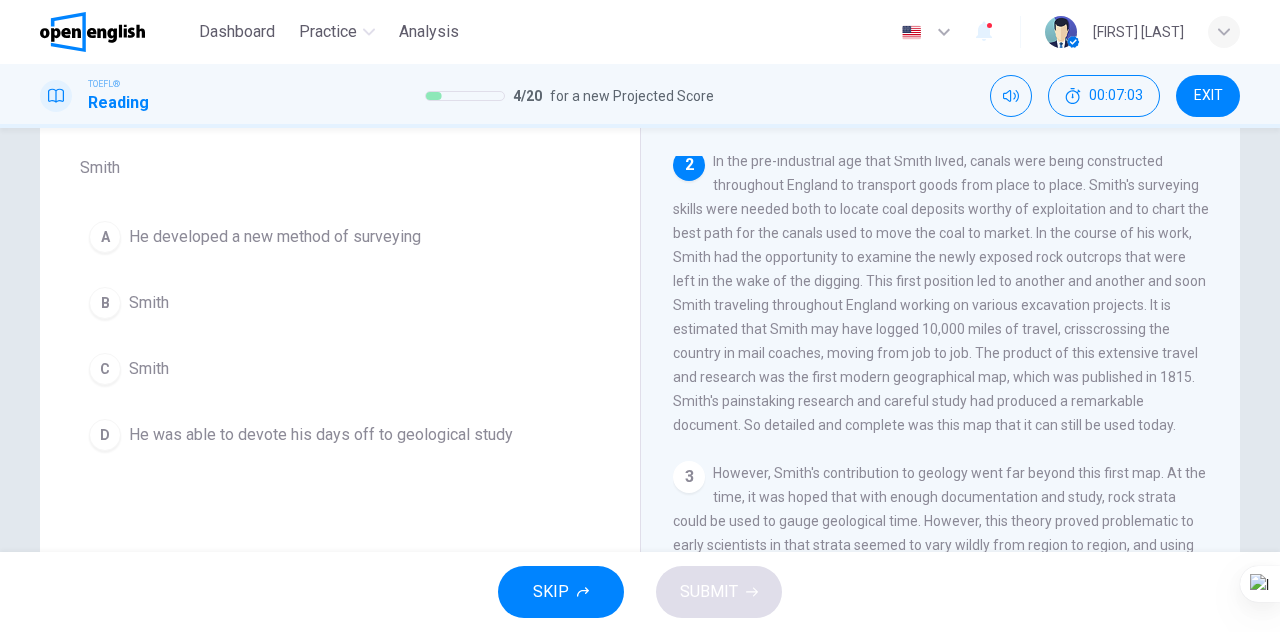 click on "B His work took him all over the country" at bounding box center [340, 303] 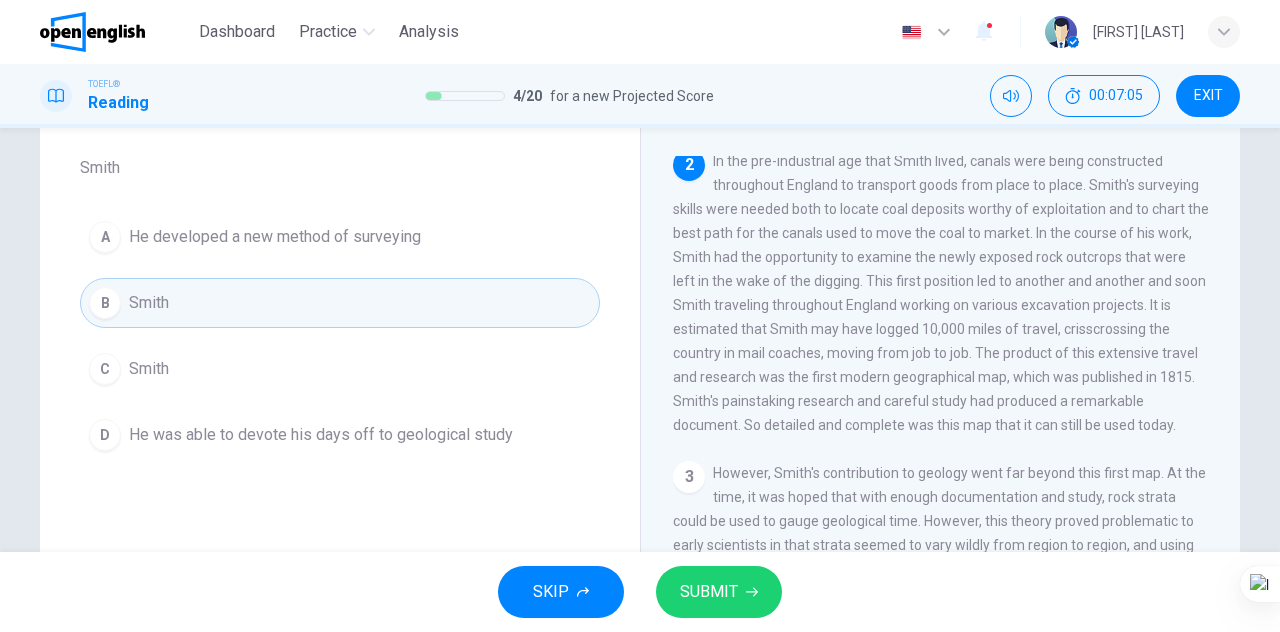 click on "SUBMIT" at bounding box center (709, 592) 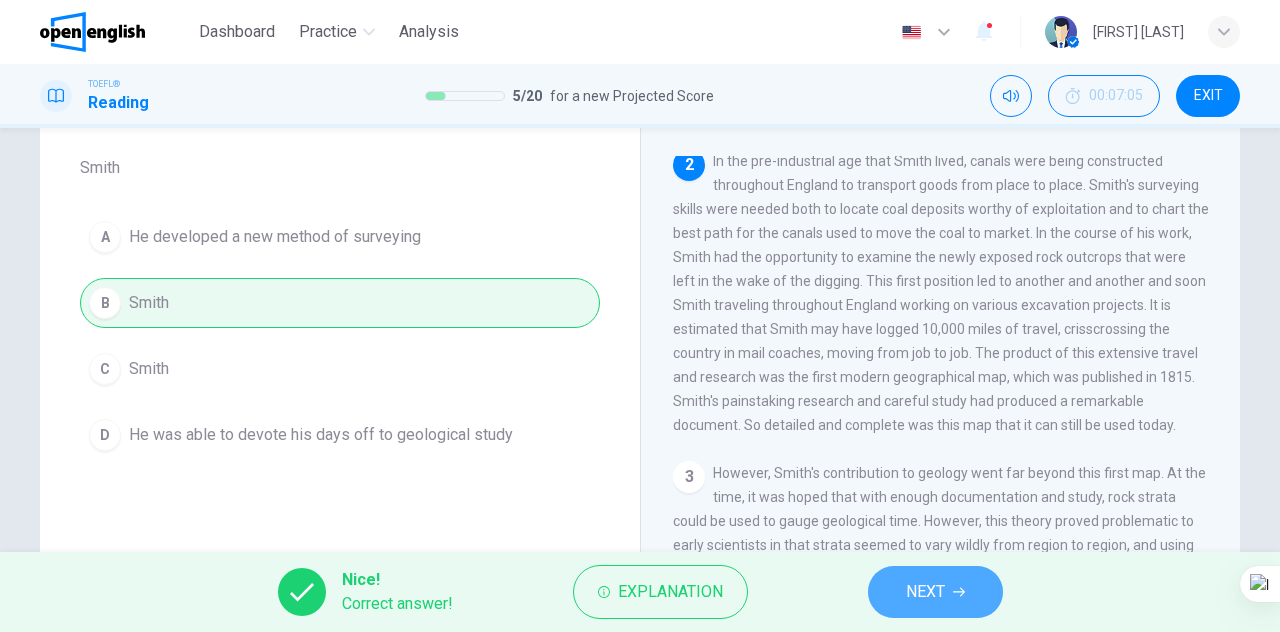 click on "NEXT" at bounding box center (925, 592) 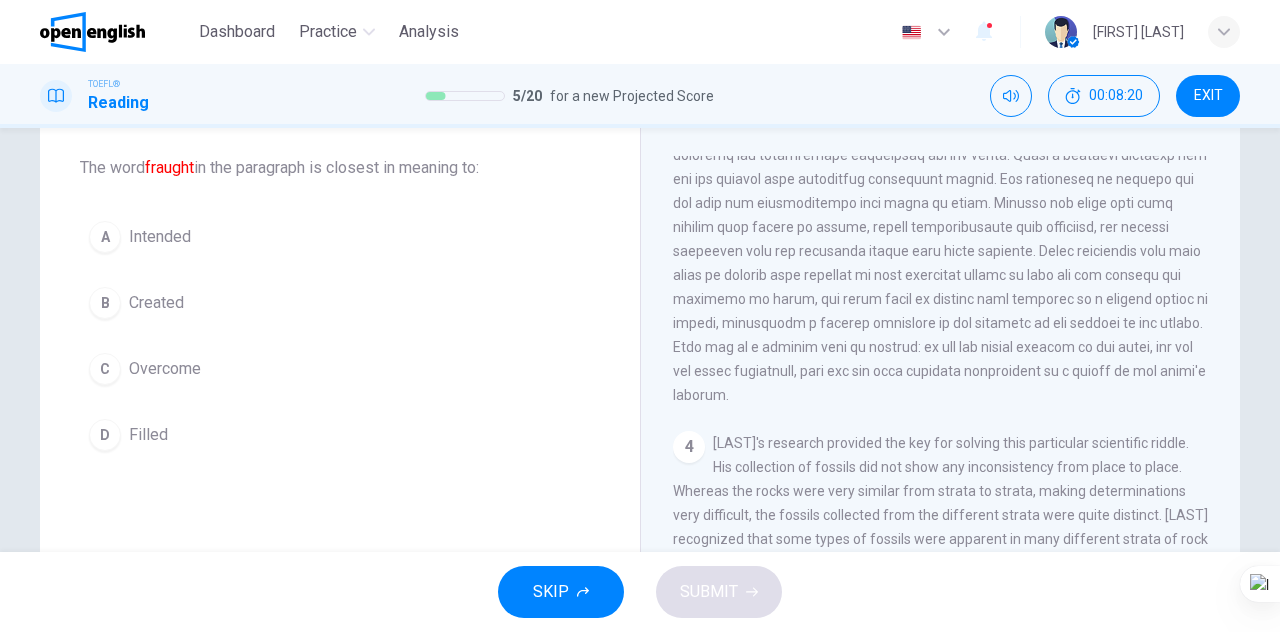 scroll, scrollTop: 609, scrollLeft: 0, axis: vertical 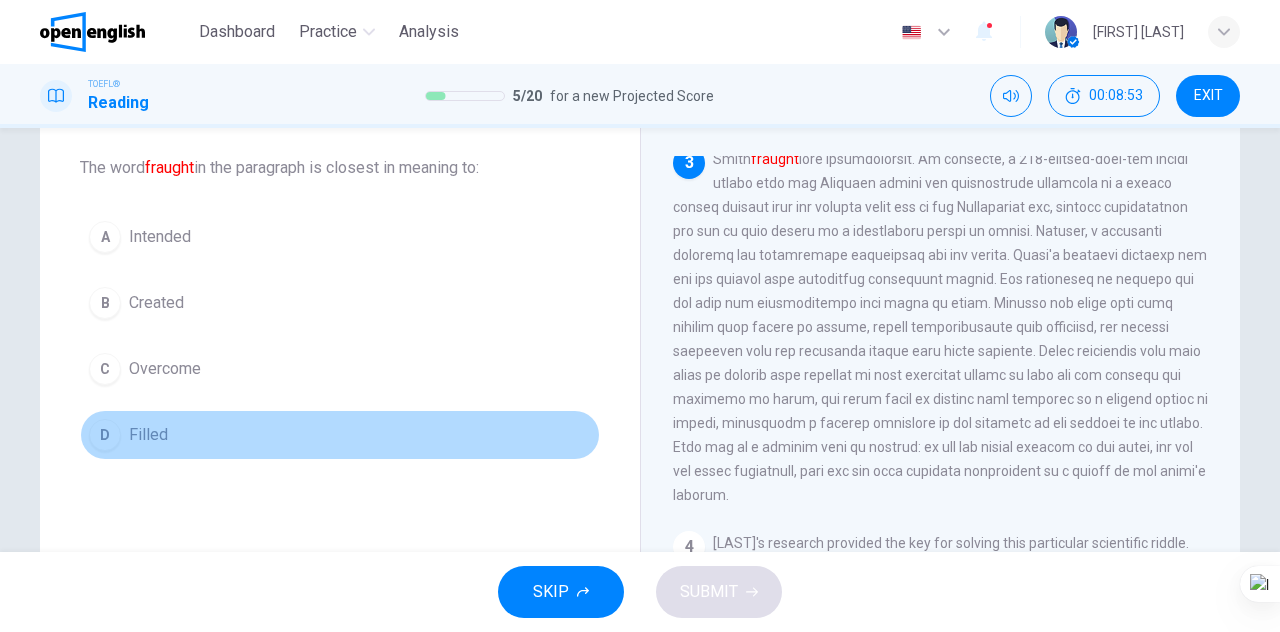 click on "D" at bounding box center (105, 435) 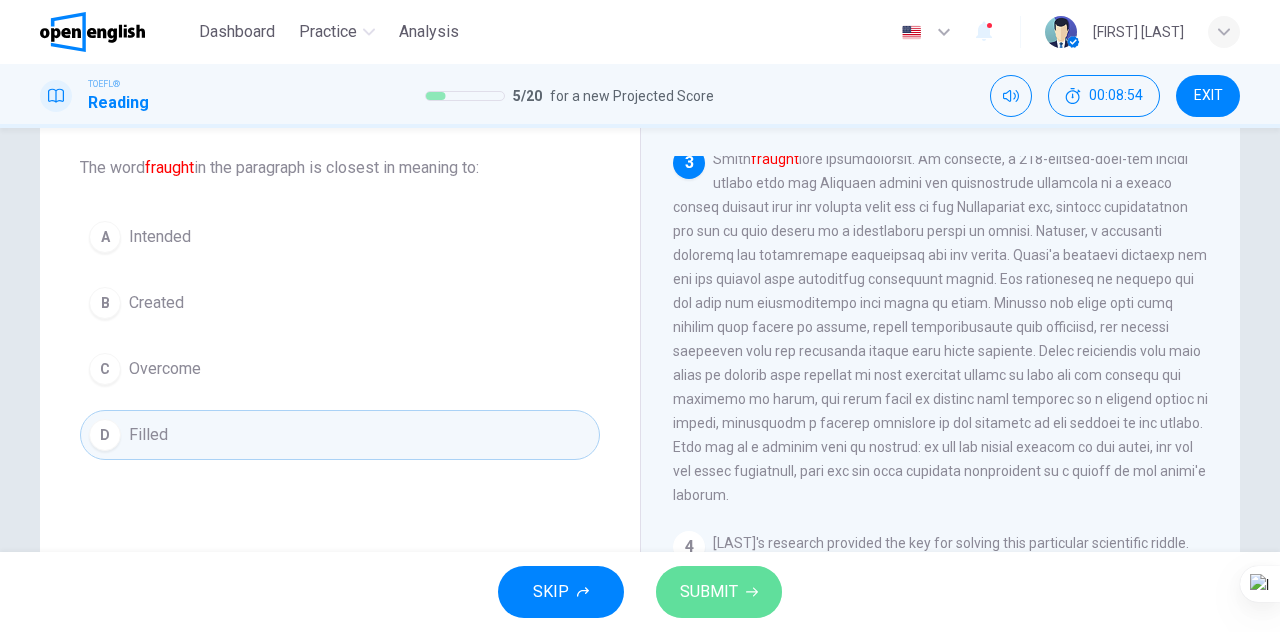 click on "SUBMIT" at bounding box center (709, 592) 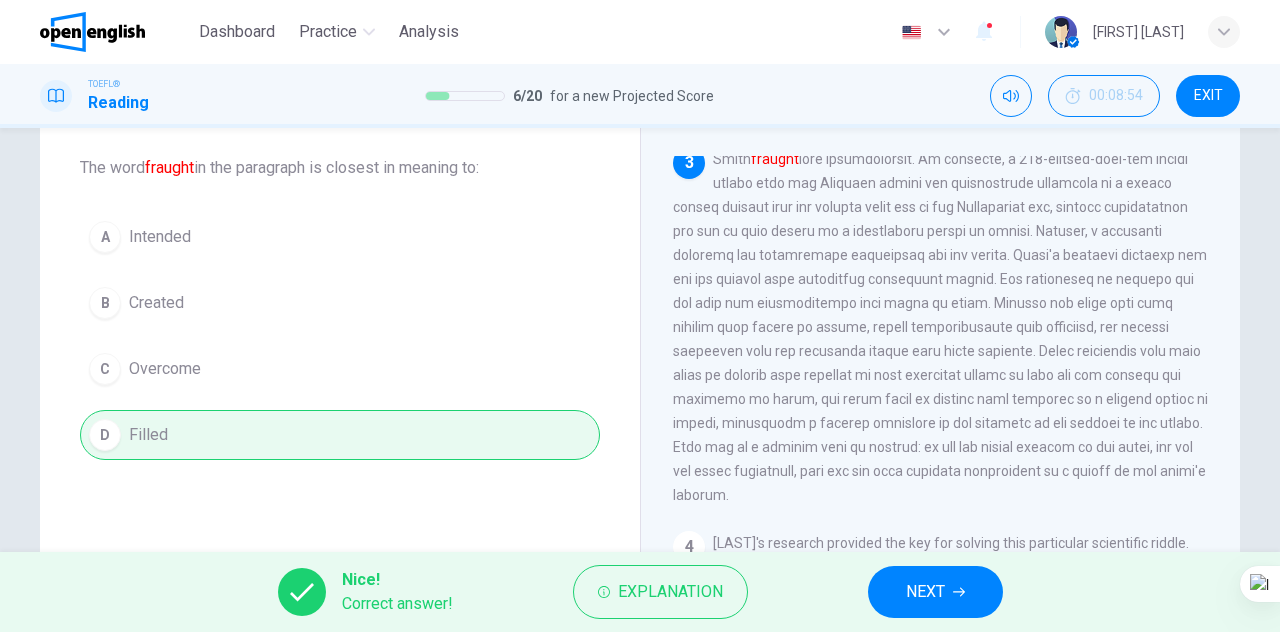click on "NEXT" at bounding box center [925, 592] 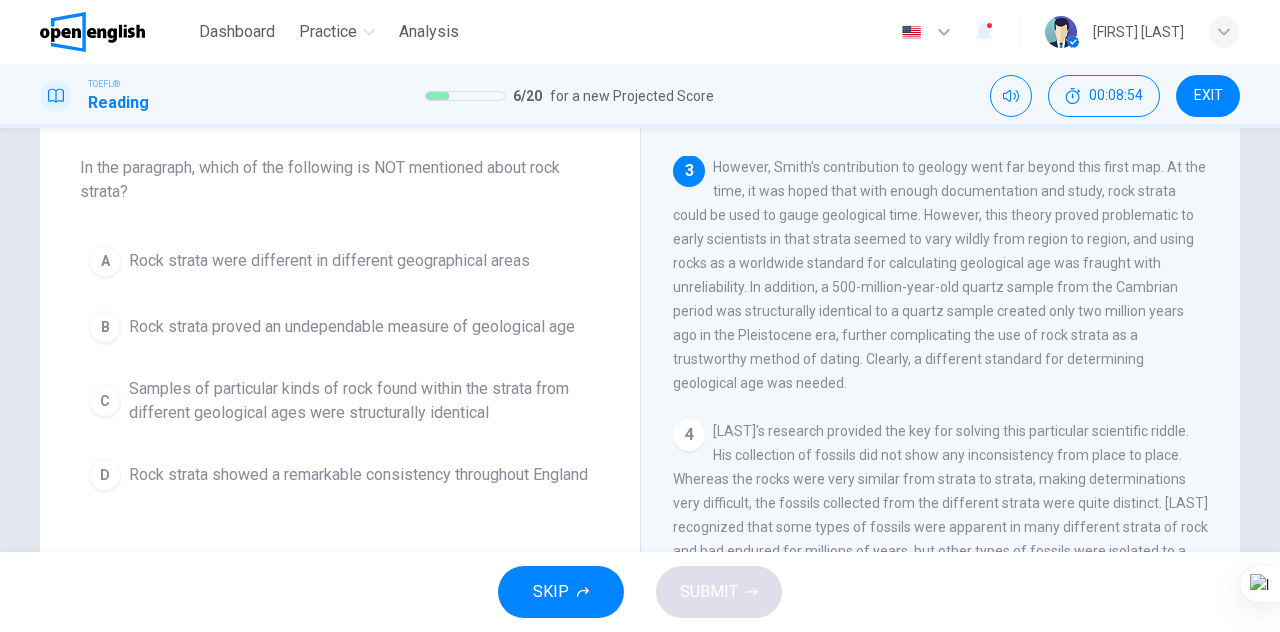 scroll, scrollTop: 615, scrollLeft: 0, axis: vertical 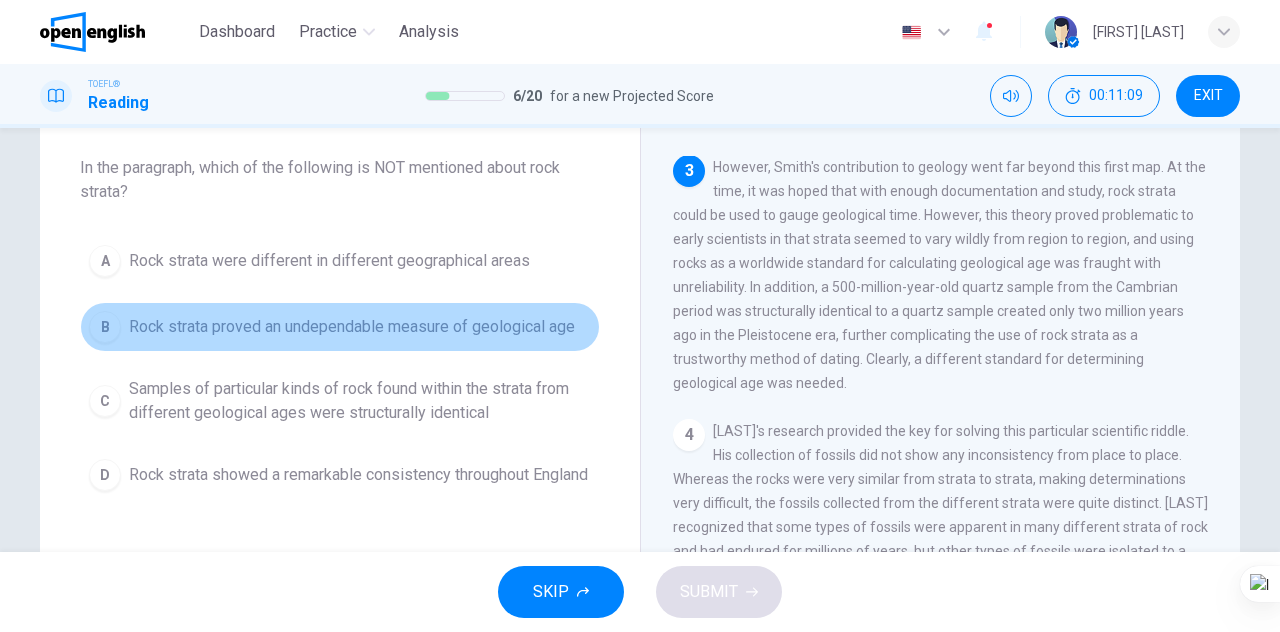 click on "B" at bounding box center (105, 327) 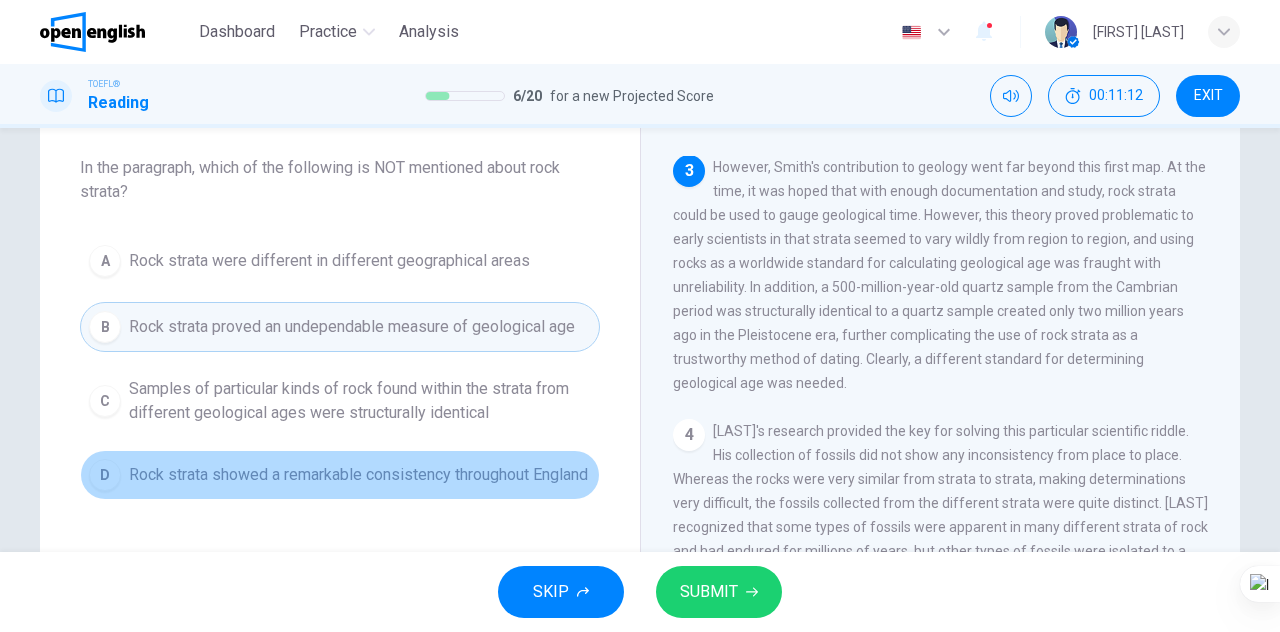 click on "D" at bounding box center (105, 475) 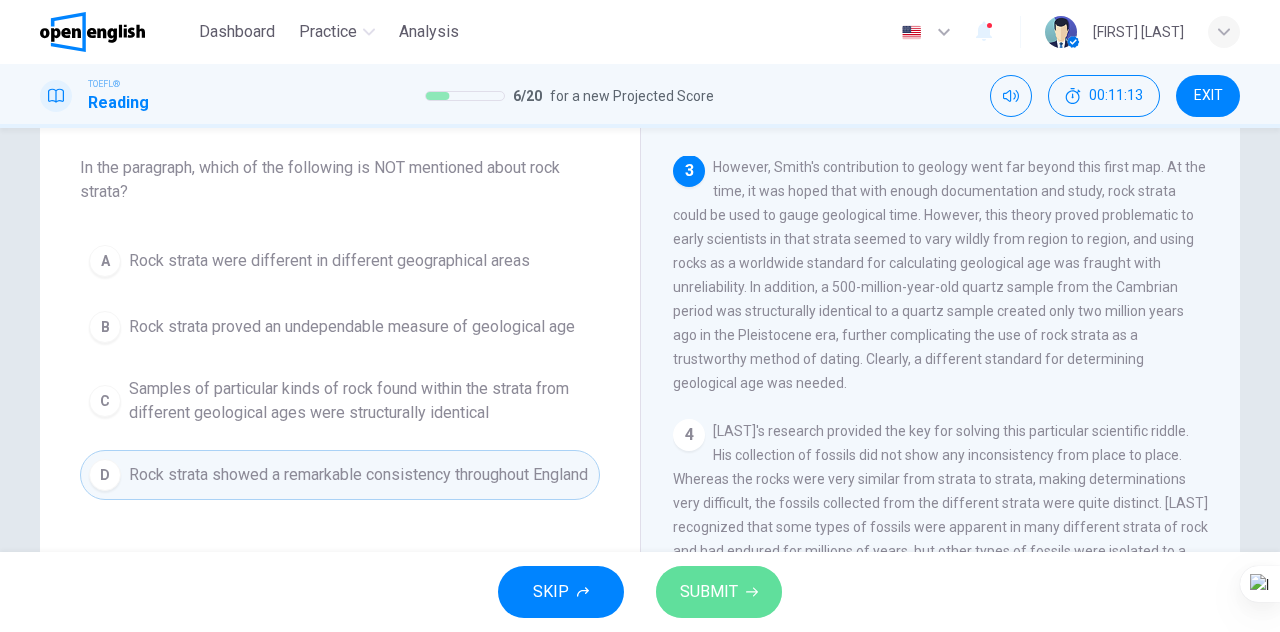 click on "SUBMIT" at bounding box center (709, 592) 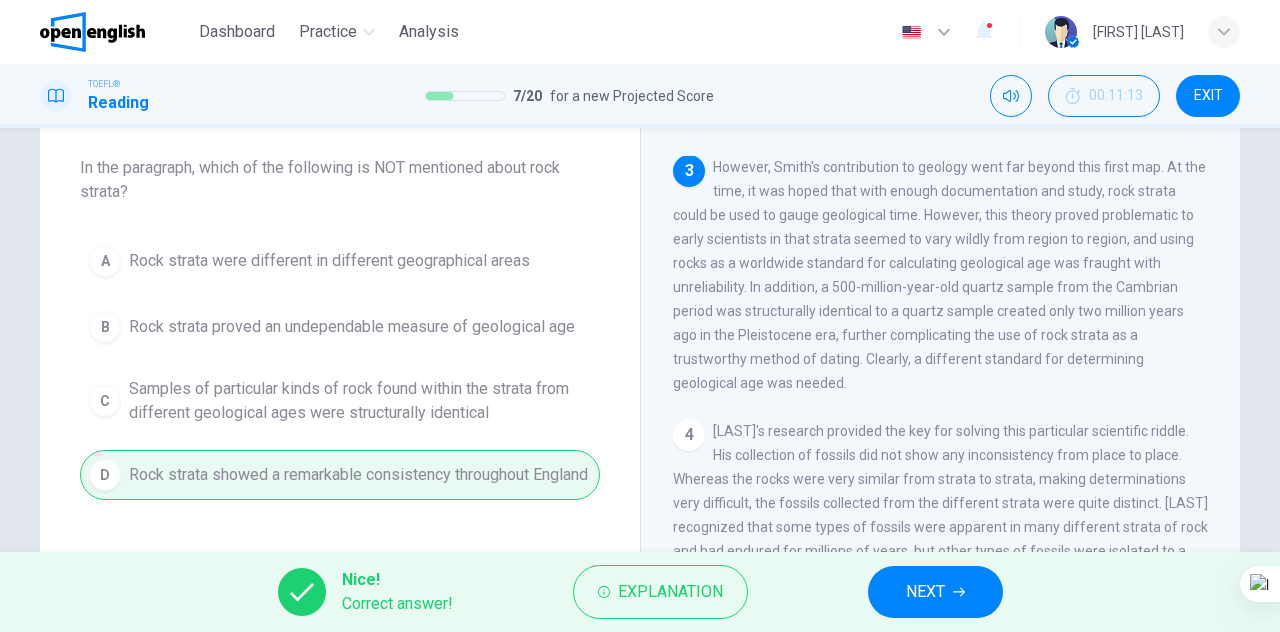 click on "NEXT" at bounding box center [925, 592] 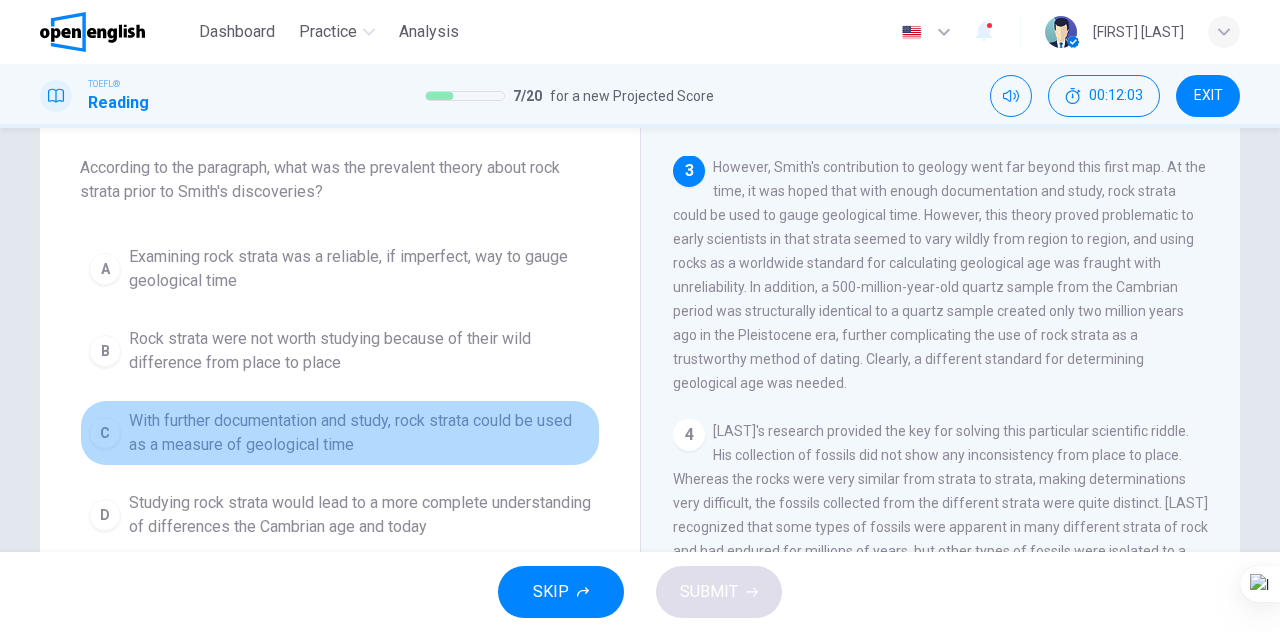 click on "C" at bounding box center [105, 433] 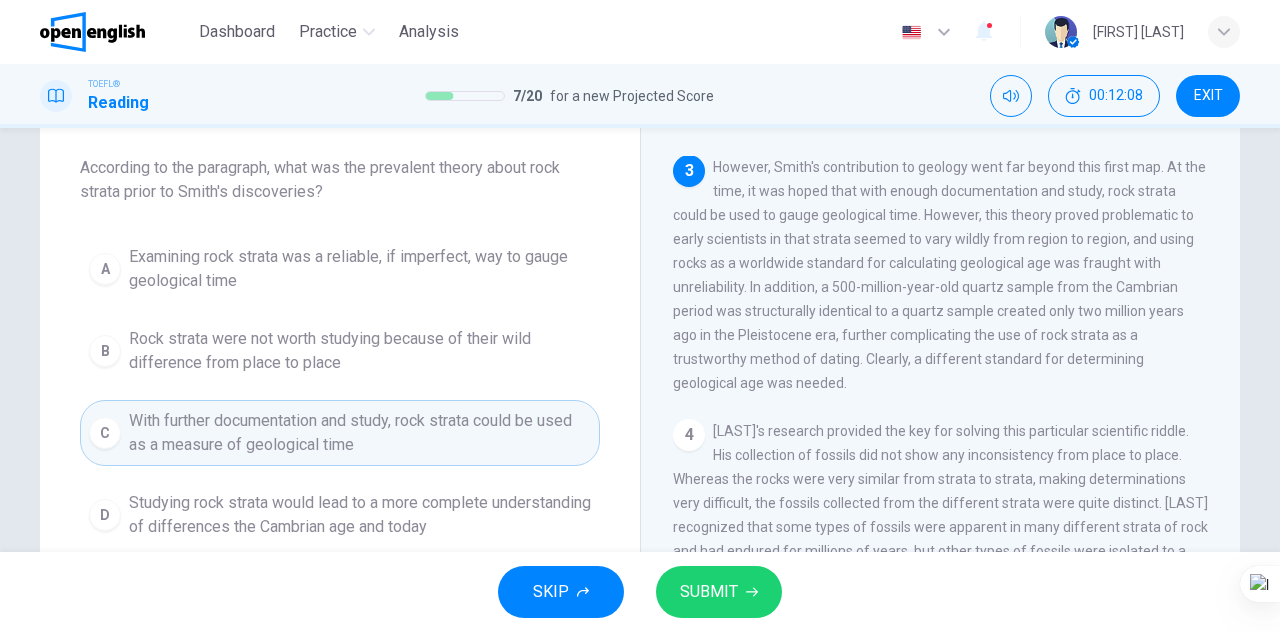 click on "SUBMIT" at bounding box center [709, 592] 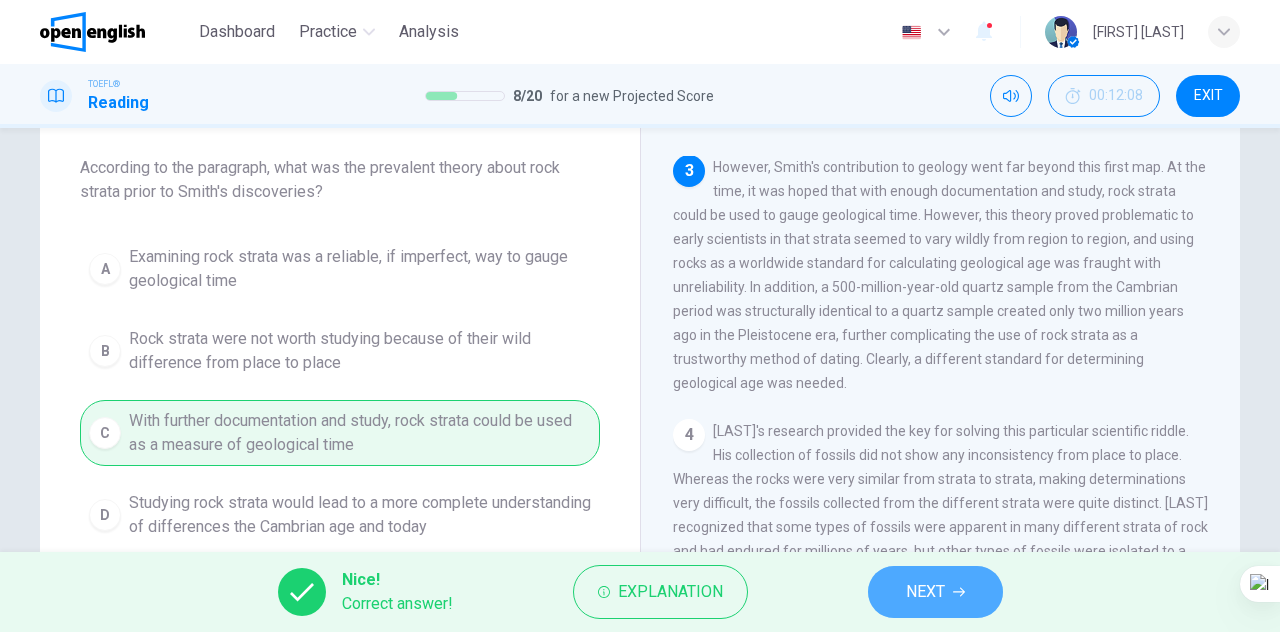 click on "NEXT" at bounding box center (935, 592) 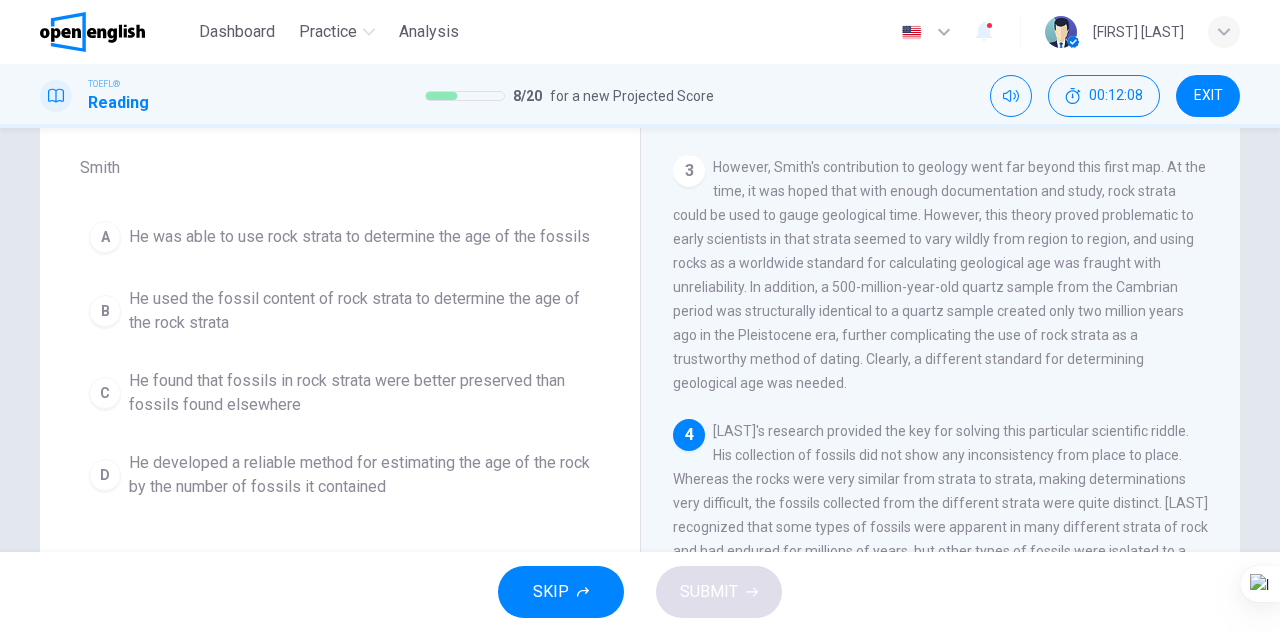 scroll, scrollTop: 758, scrollLeft: 0, axis: vertical 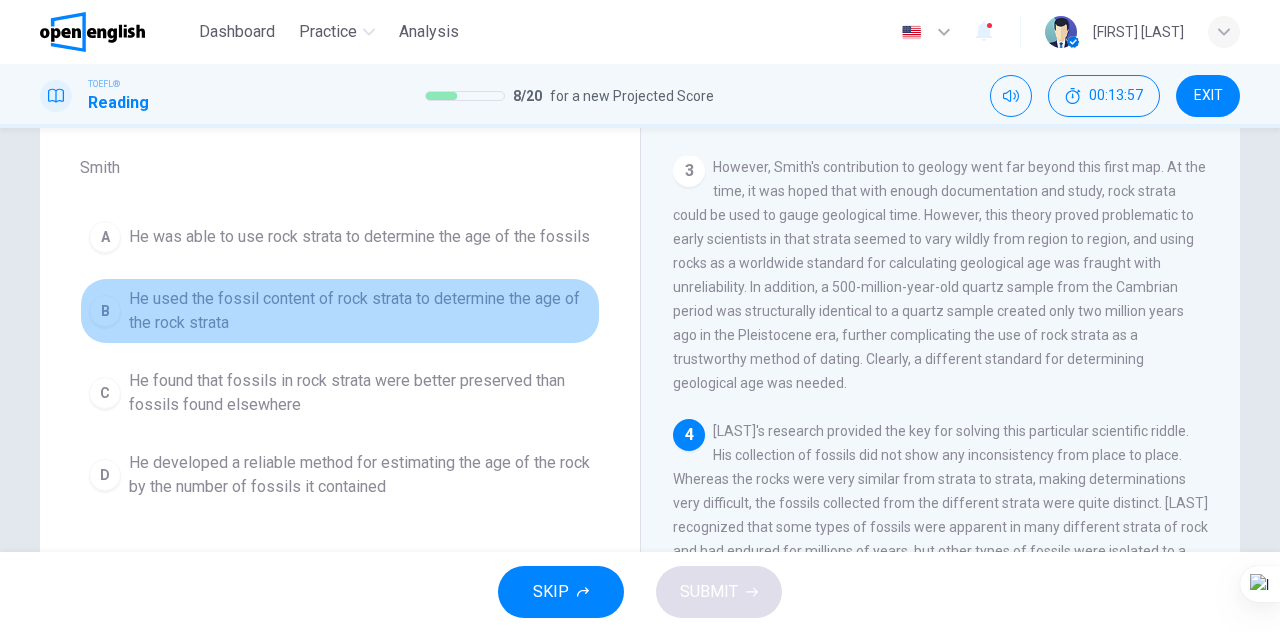 click on "B" at bounding box center [105, 311] 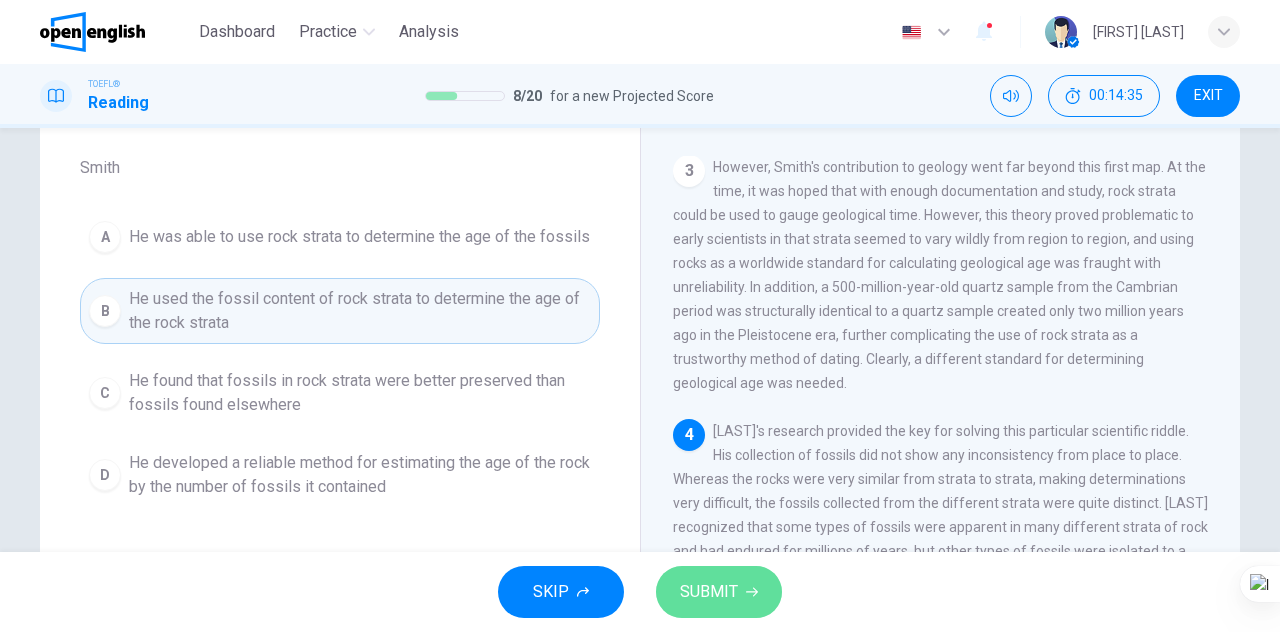 click on "SUBMIT" at bounding box center (709, 592) 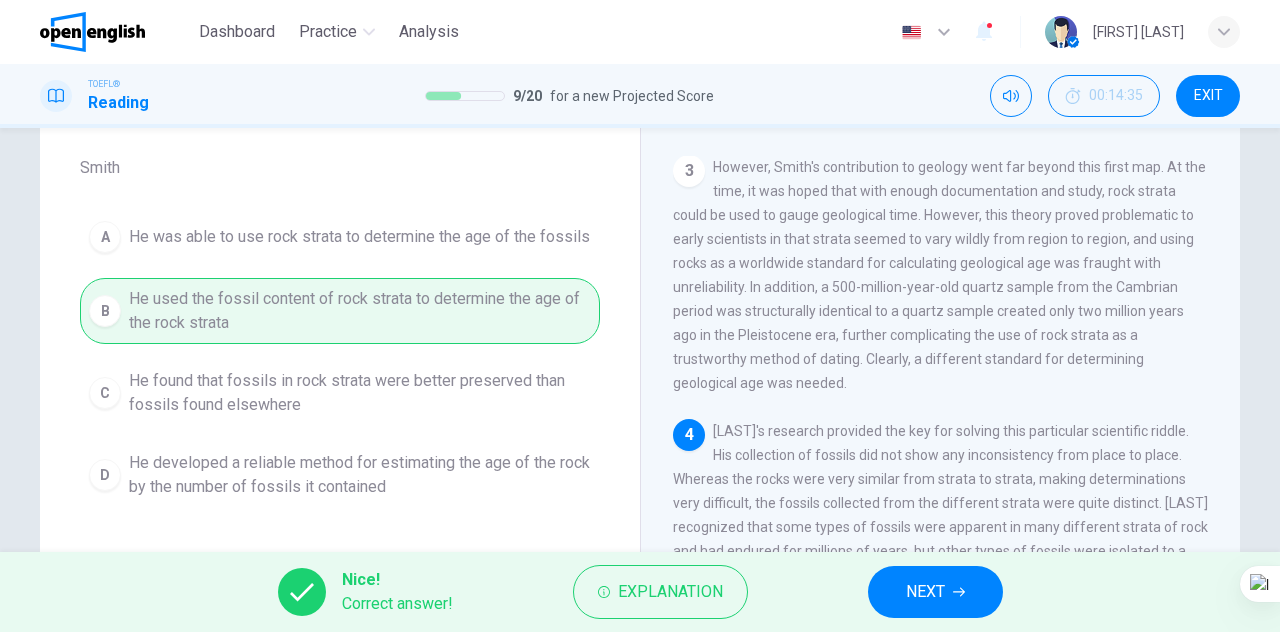click 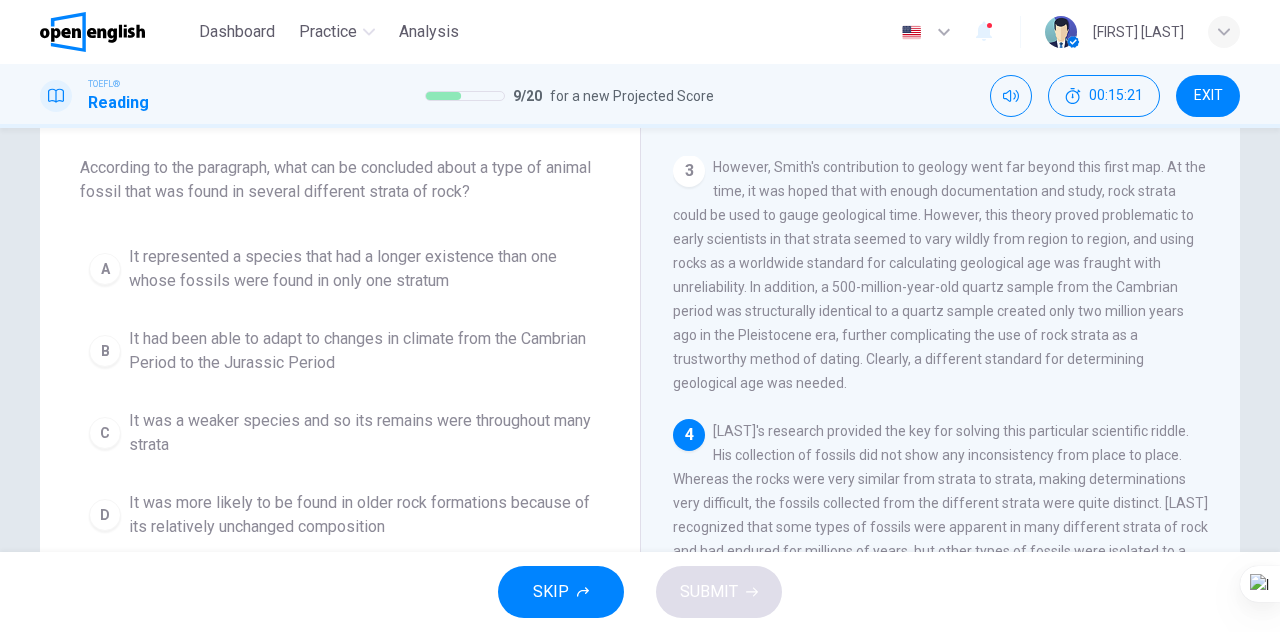 scroll, scrollTop: 852, scrollLeft: 0, axis: vertical 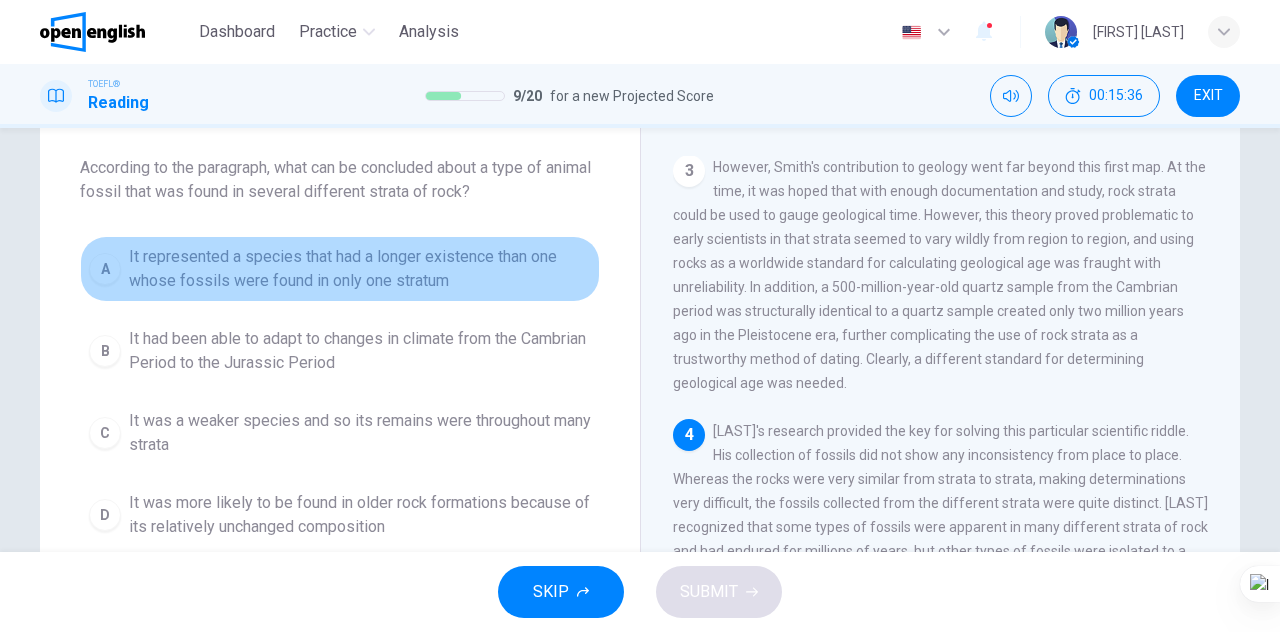 click on "A" at bounding box center [105, 269] 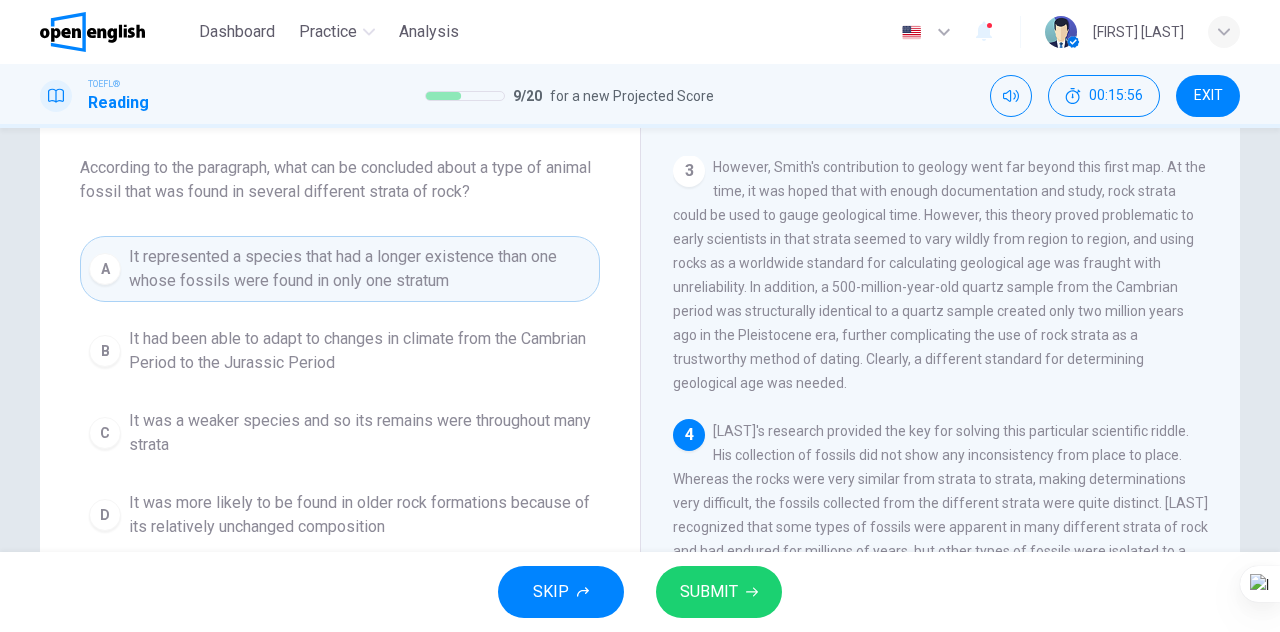 click on "SUBMIT" at bounding box center [709, 592] 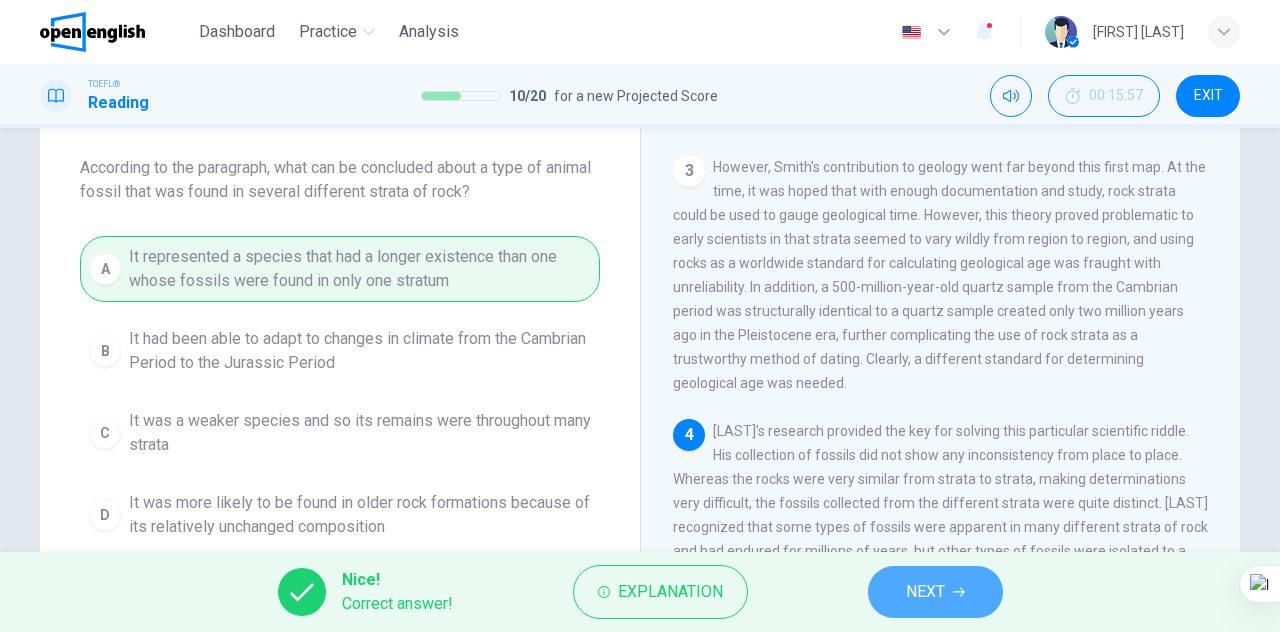 click on "NEXT" at bounding box center [935, 592] 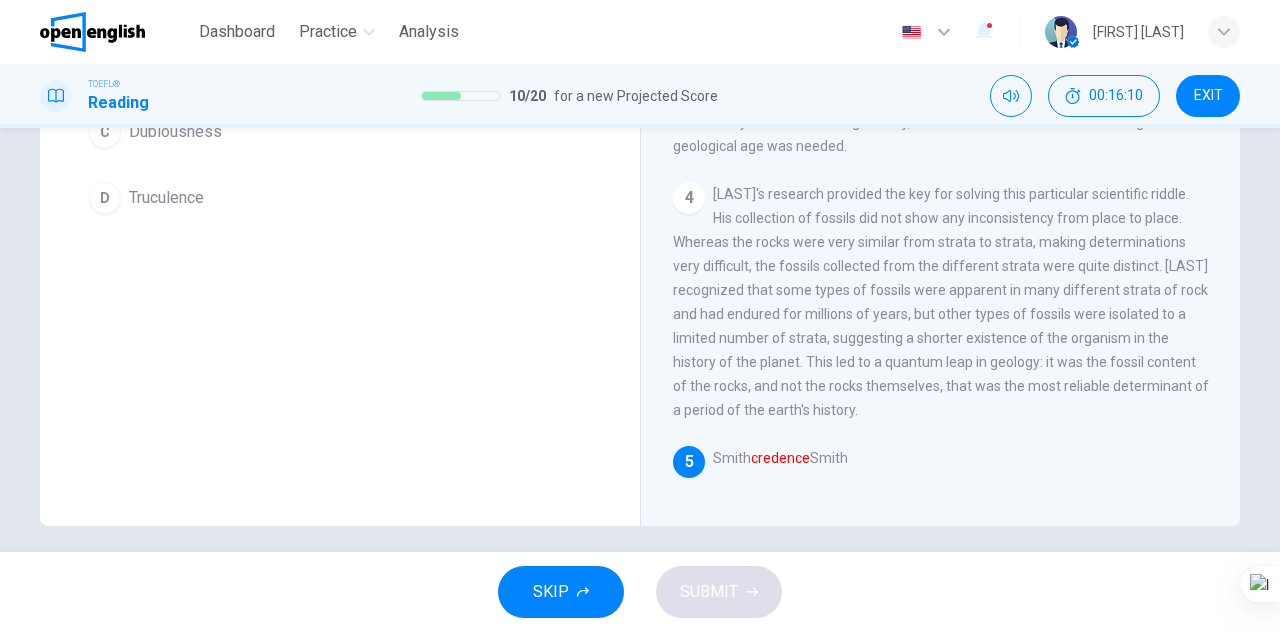 scroll, scrollTop: 351, scrollLeft: 0, axis: vertical 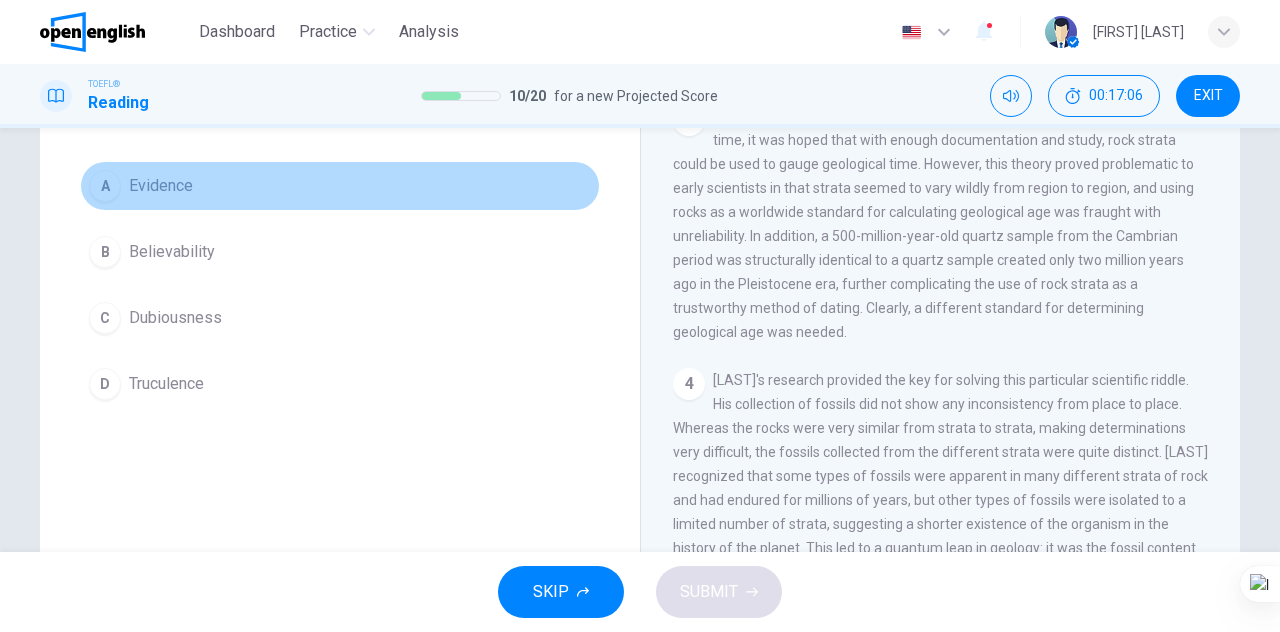 click on "A" at bounding box center (105, 186) 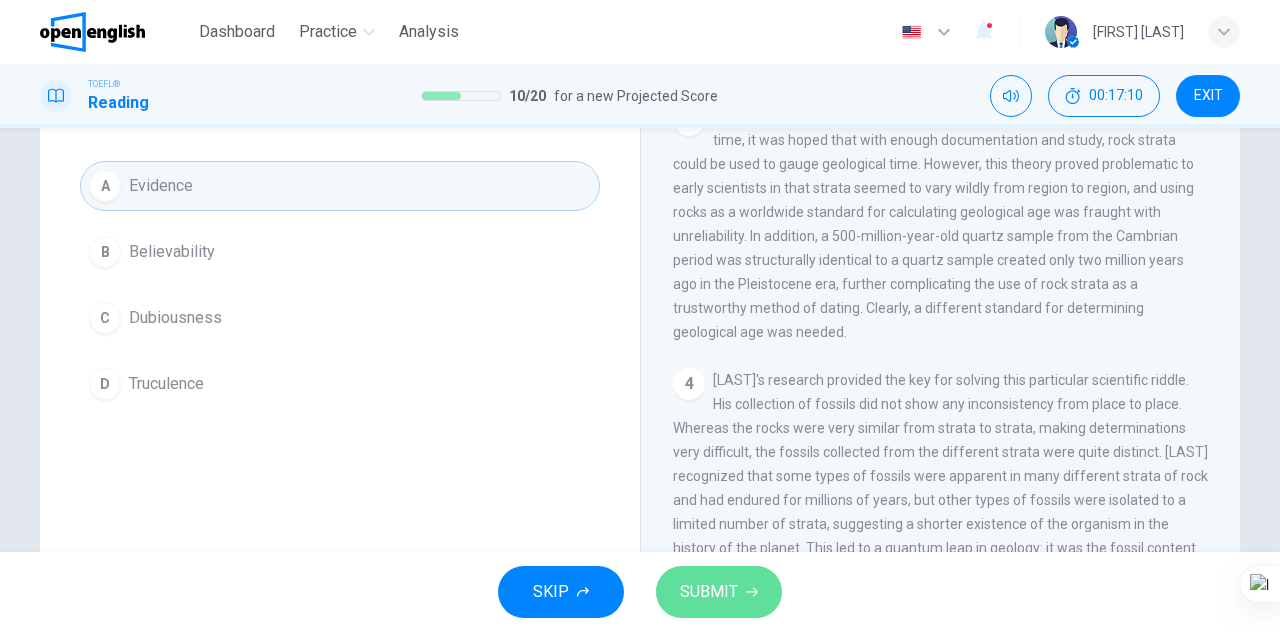 click on "SUBMIT" at bounding box center (719, 592) 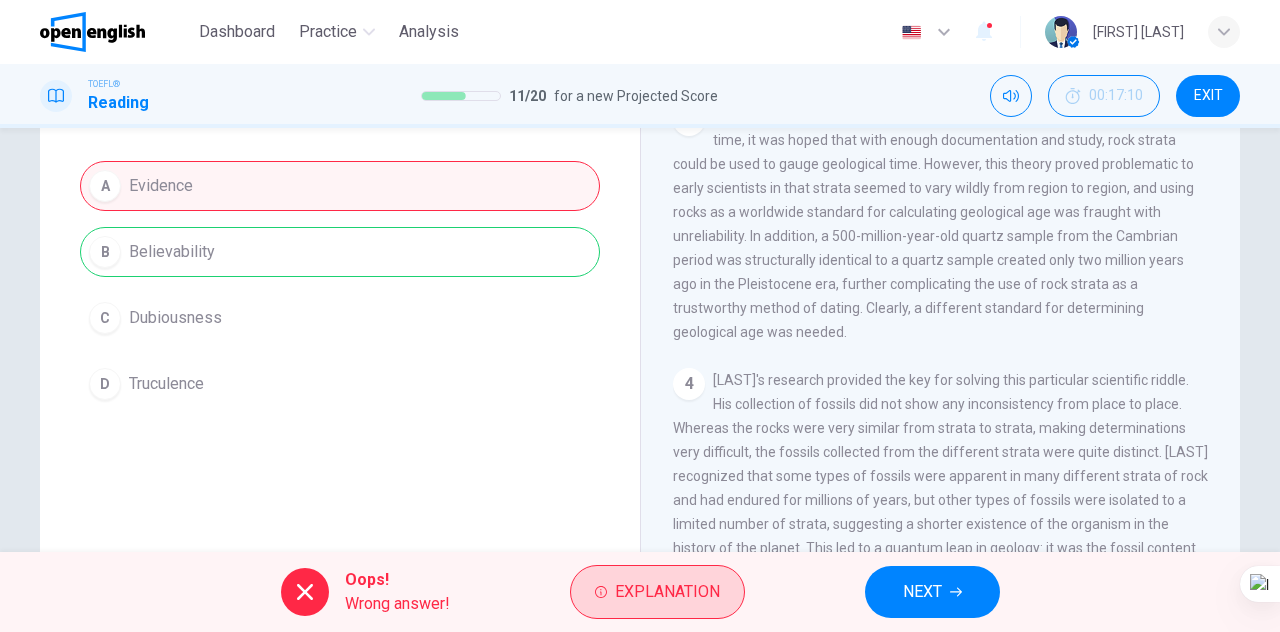 click on "Explanation" at bounding box center [667, 592] 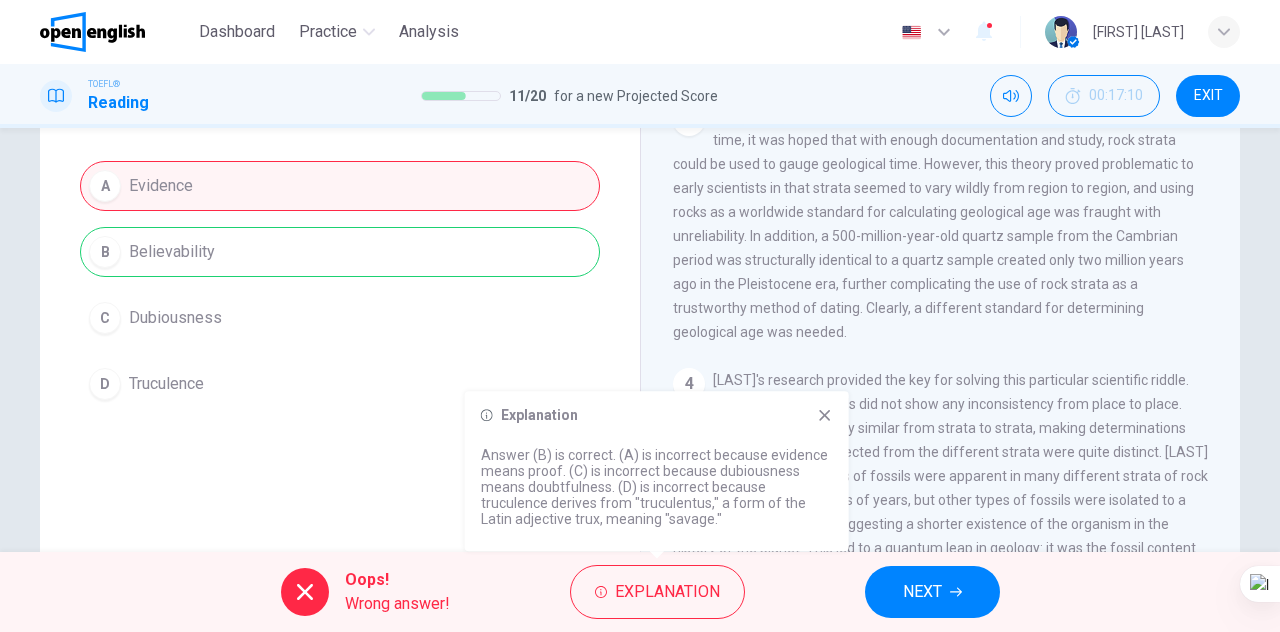 click on "Explanation Answer (B) is correct. (A) is incorrect because evidence means proof. (C) is incorrect because dubiousness means doubtfulness. (D) is incorrect because truculence derives from "truculentus," a form of the Latin adjective trux, meaning "savage."" at bounding box center (657, 471) 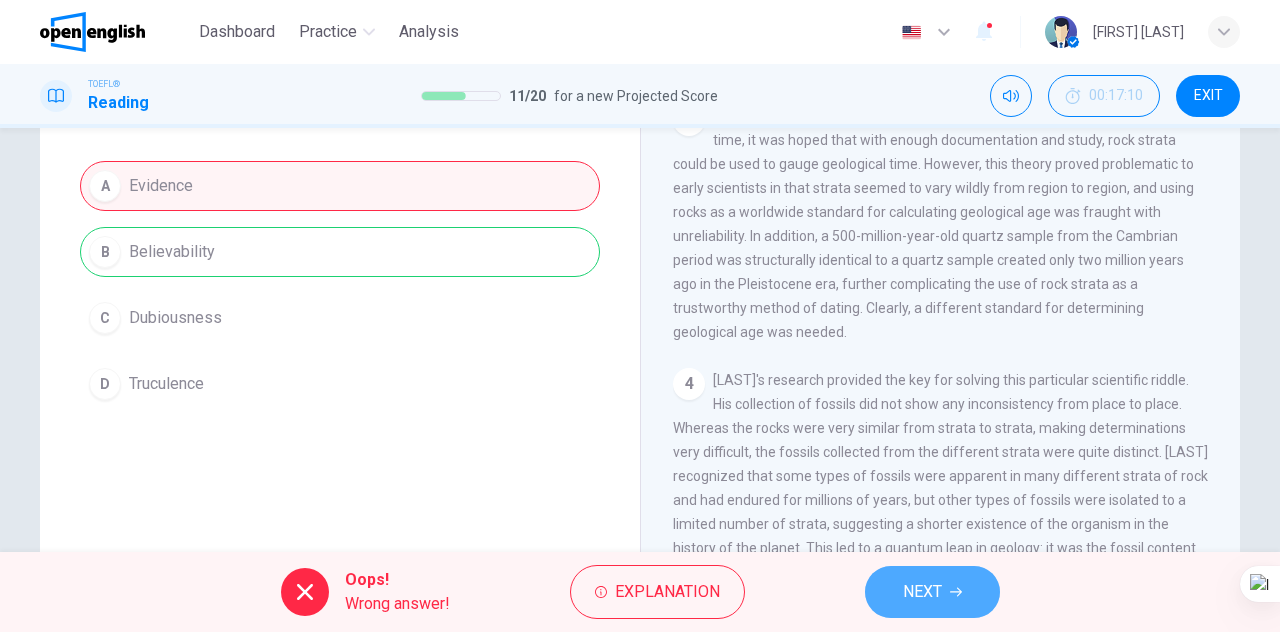 click on "NEXT" at bounding box center [922, 592] 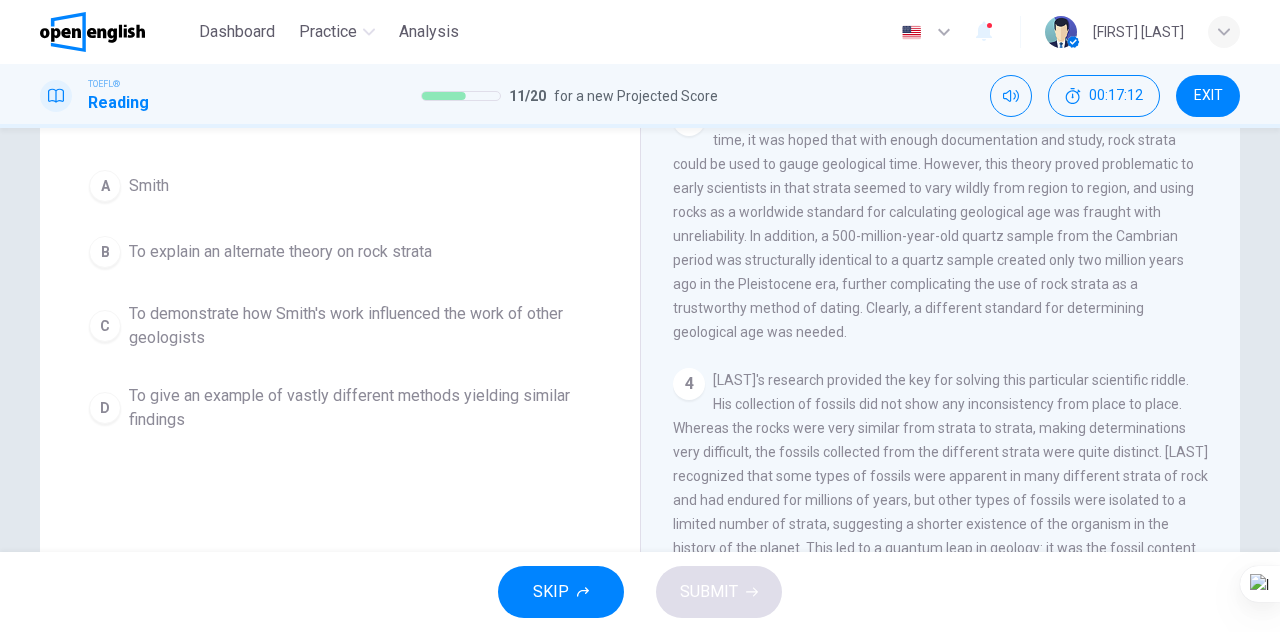 scroll, scrollTop: 752, scrollLeft: 0, axis: vertical 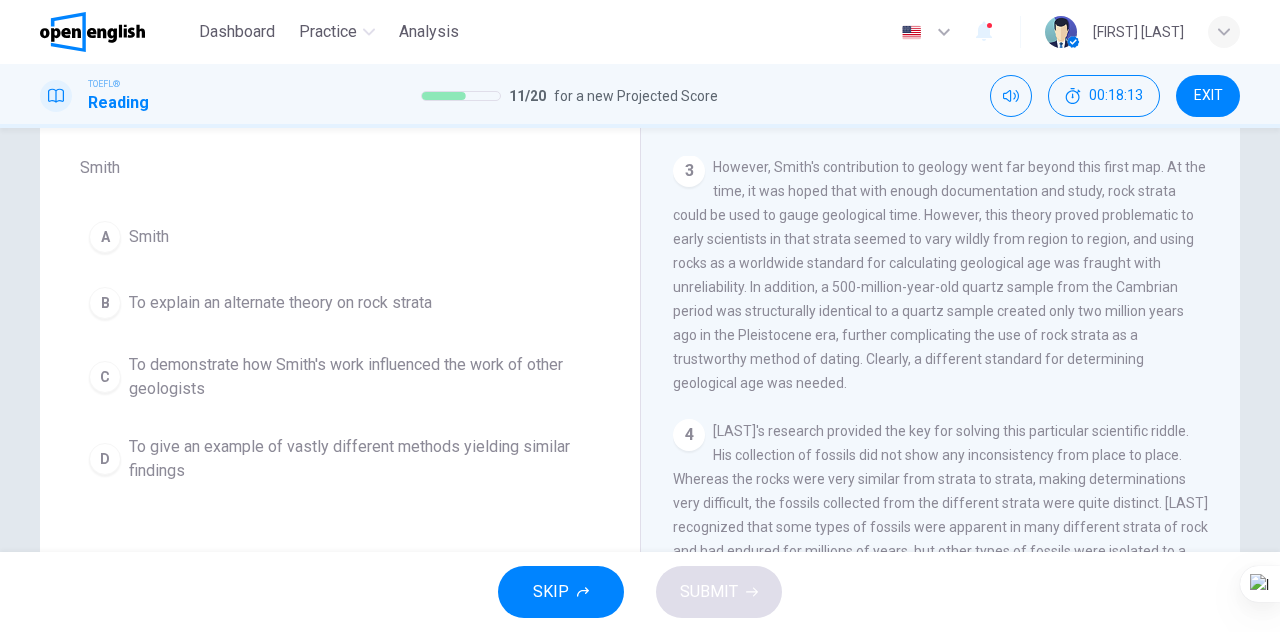 click on "A To show that Smith's conclusions were universal" at bounding box center [340, 237] 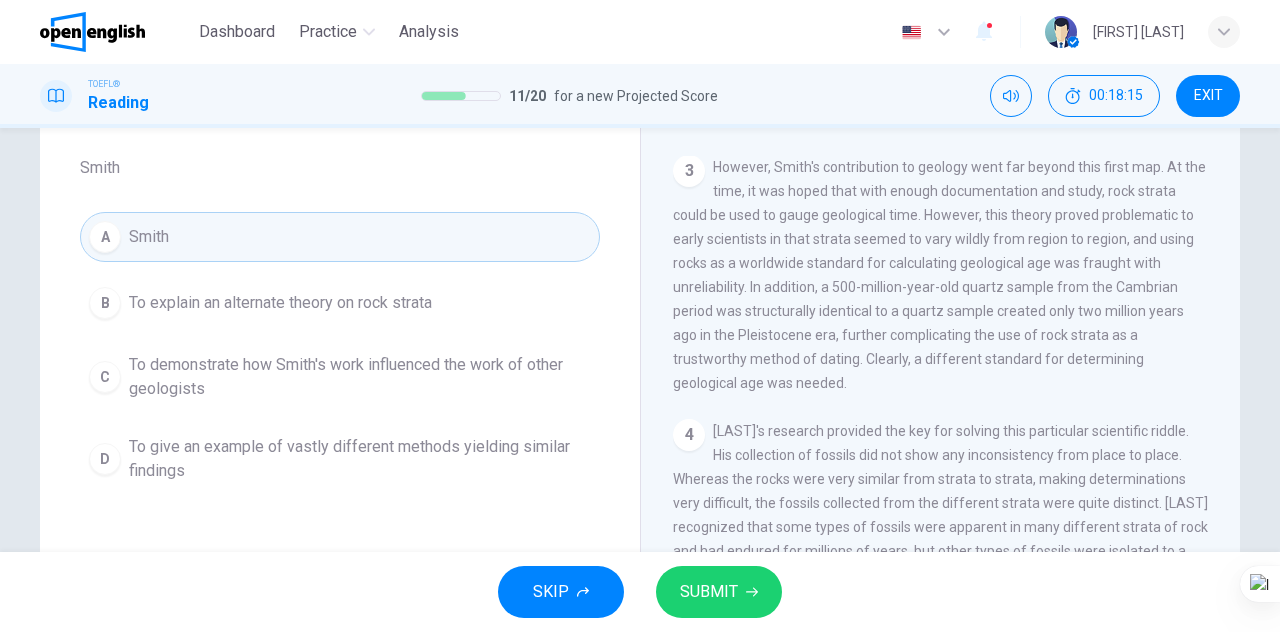 click on "SUBMIT" at bounding box center [719, 592] 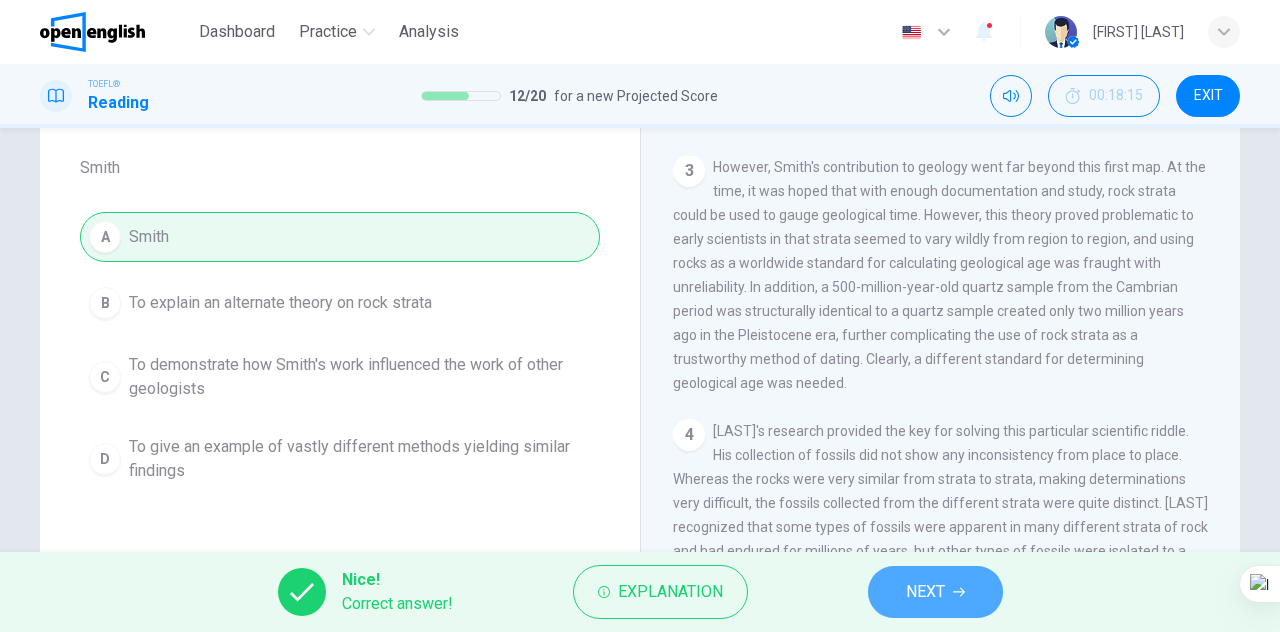 click on "NEXT" at bounding box center (925, 592) 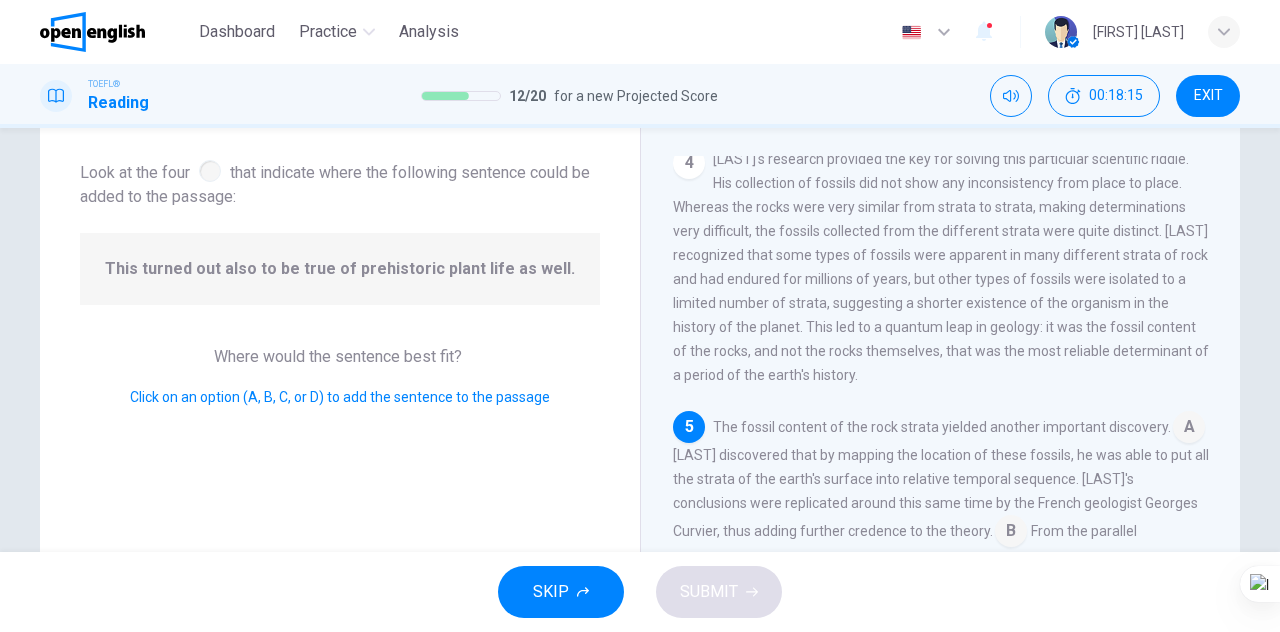 scroll, scrollTop: 901, scrollLeft: 0, axis: vertical 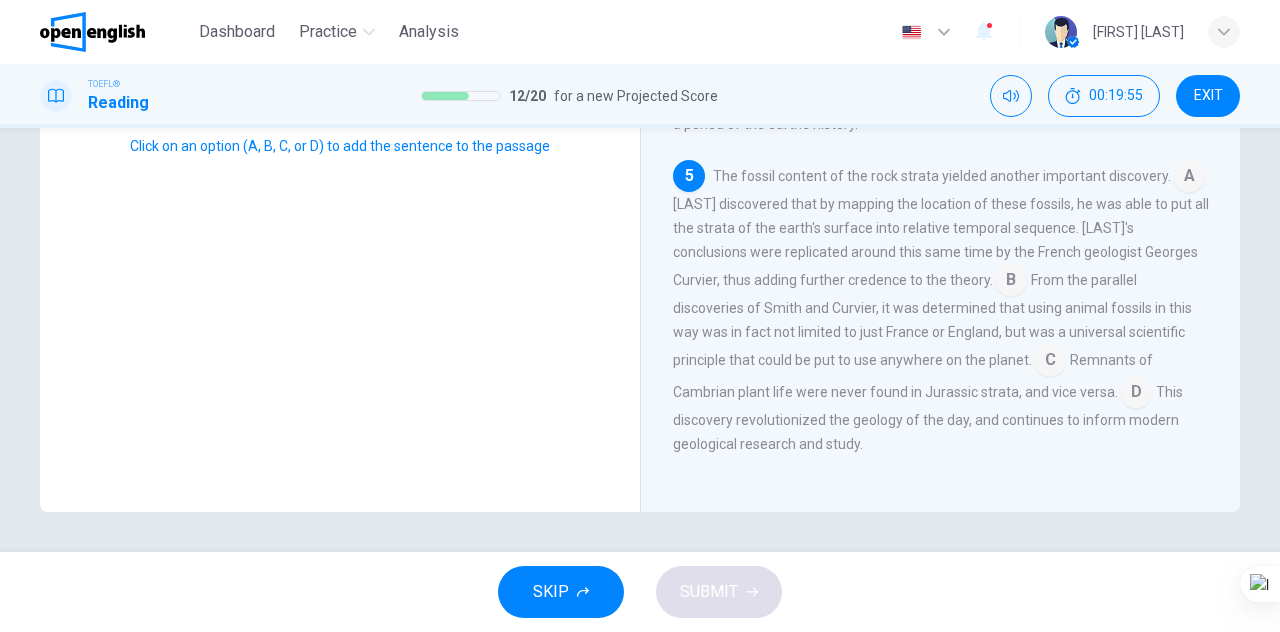 click at bounding box center [1136, 394] 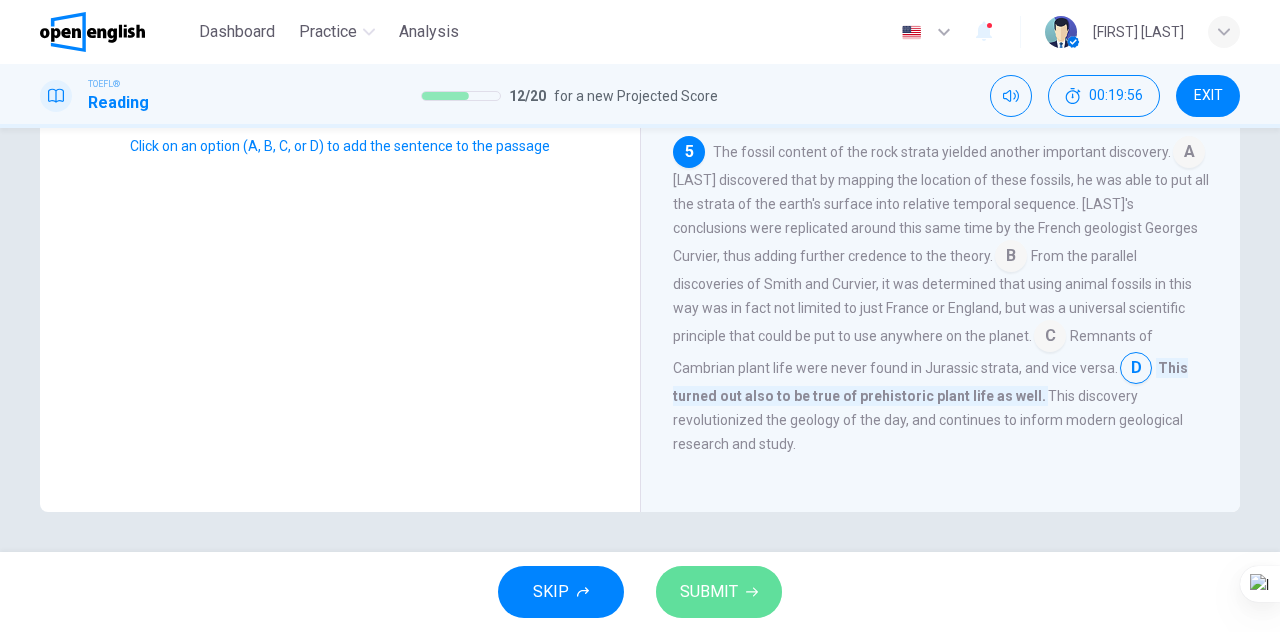 click on "SUBMIT" at bounding box center (709, 592) 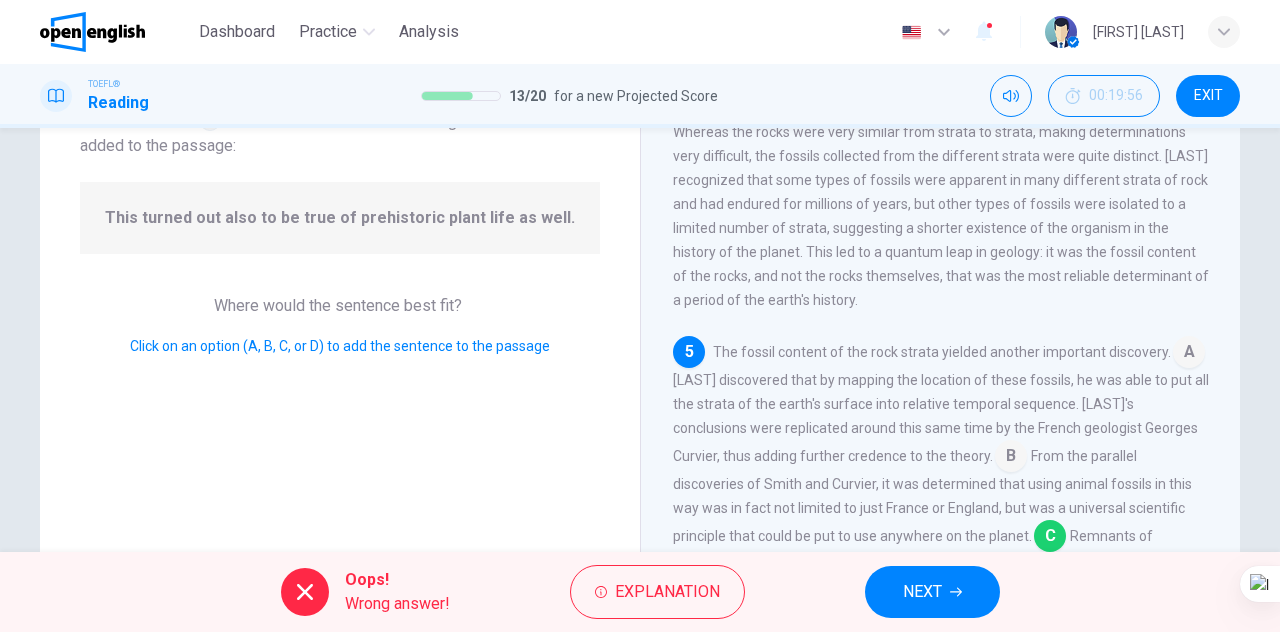 scroll, scrollTop: 351, scrollLeft: 0, axis: vertical 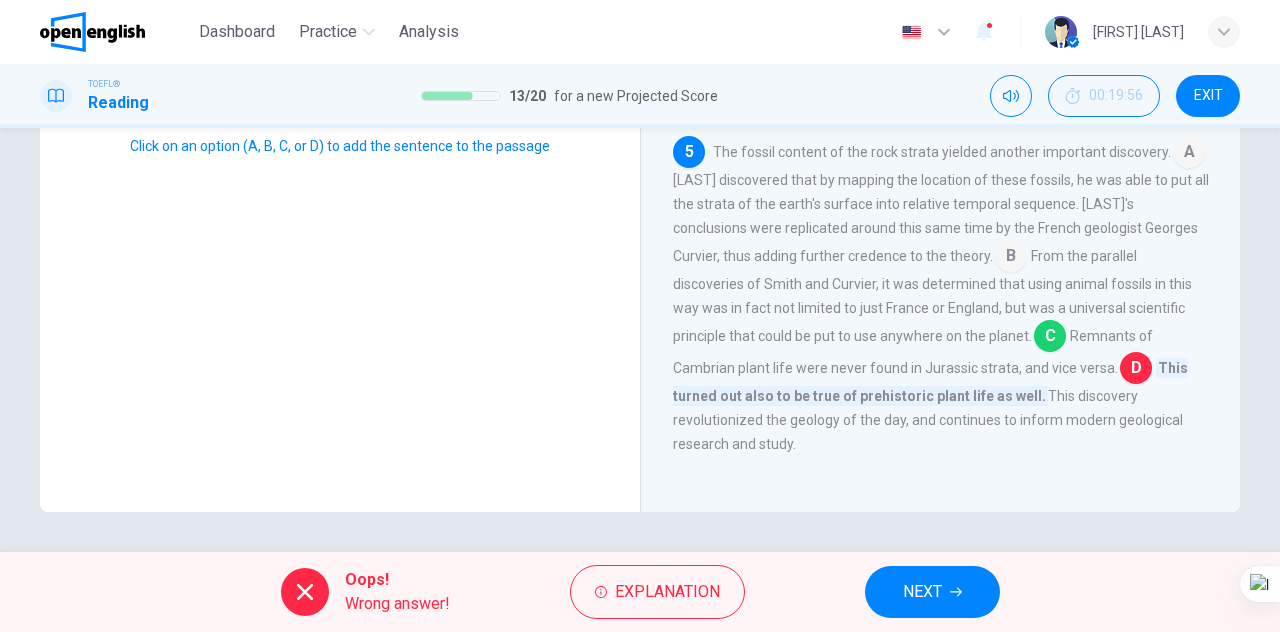 click on "NEXT" at bounding box center (922, 592) 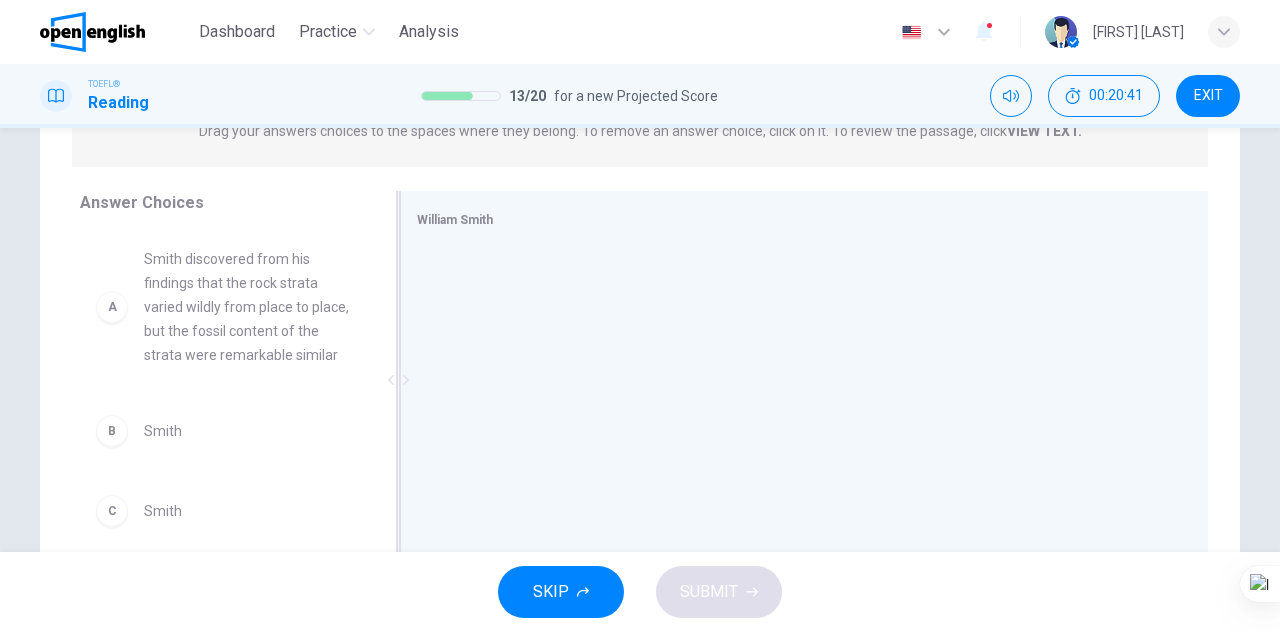 scroll, scrollTop: 251, scrollLeft: 0, axis: vertical 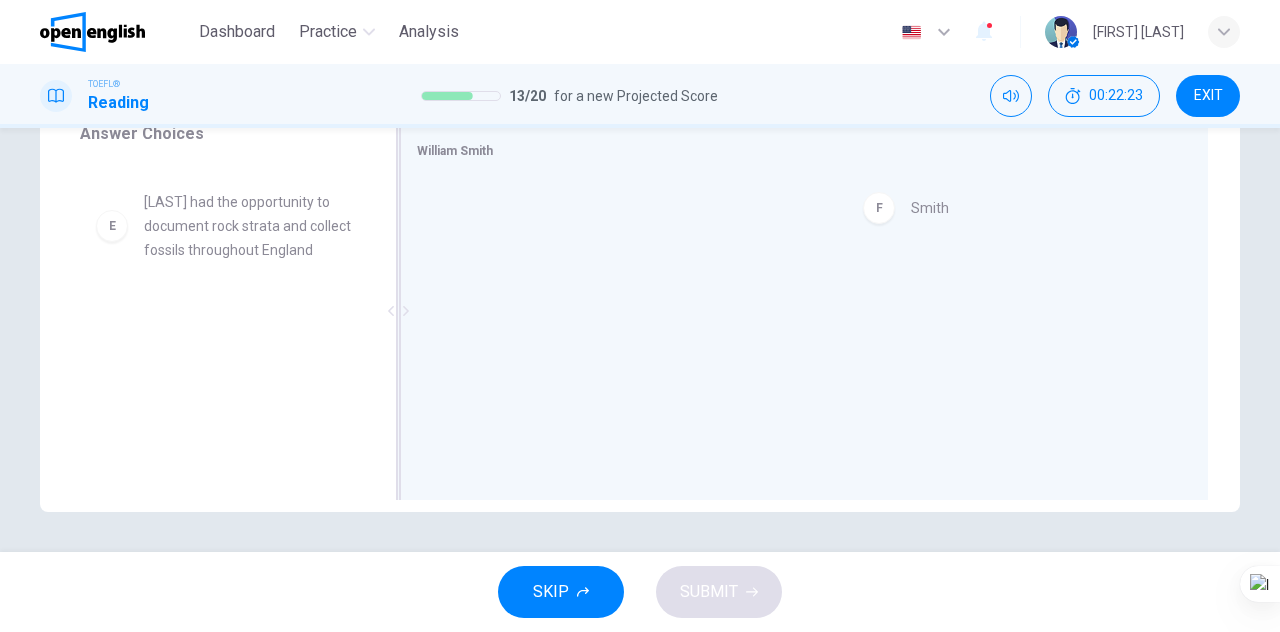 drag, startPoint x: 221, startPoint y: 374, endPoint x: 1002, endPoint y: 255, distance: 790.0139 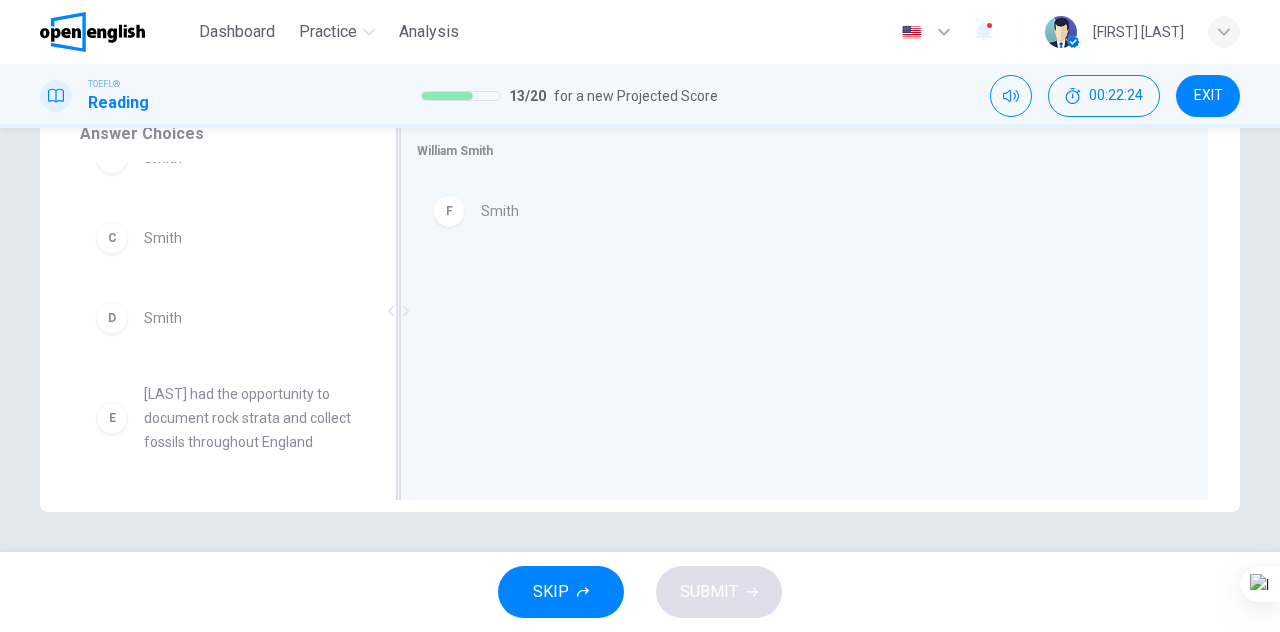 scroll, scrollTop: 492, scrollLeft: 0, axis: vertical 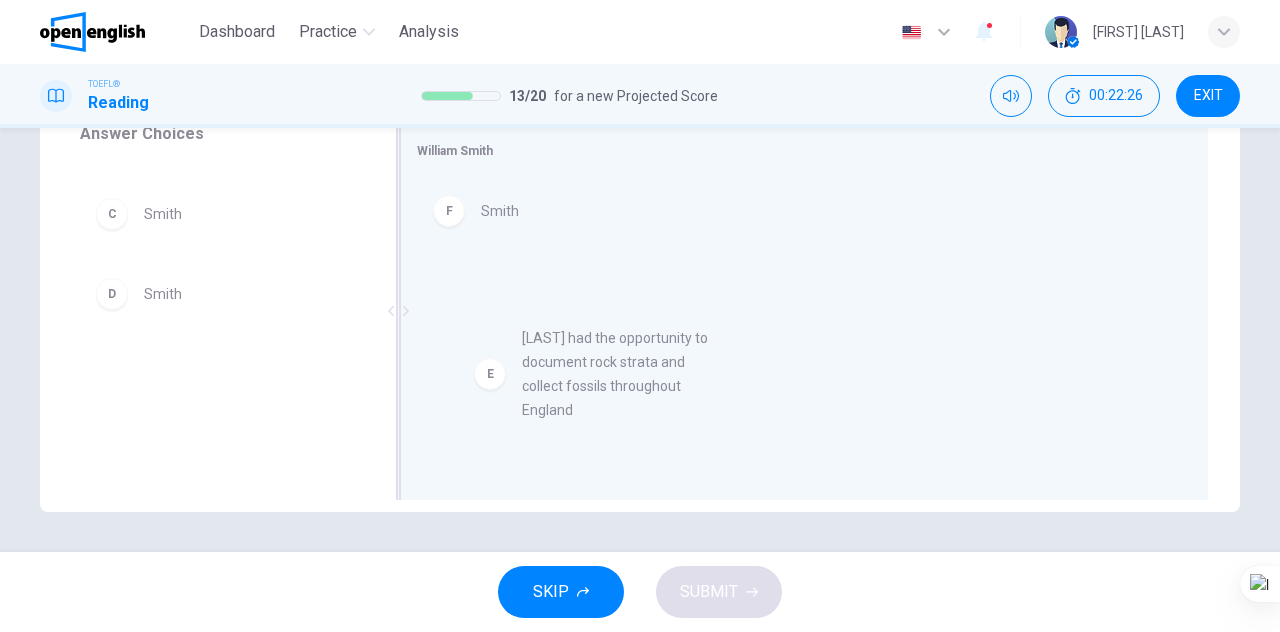 drag, startPoint x: 233, startPoint y: 409, endPoint x: 629, endPoint y: 375, distance: 397.4569 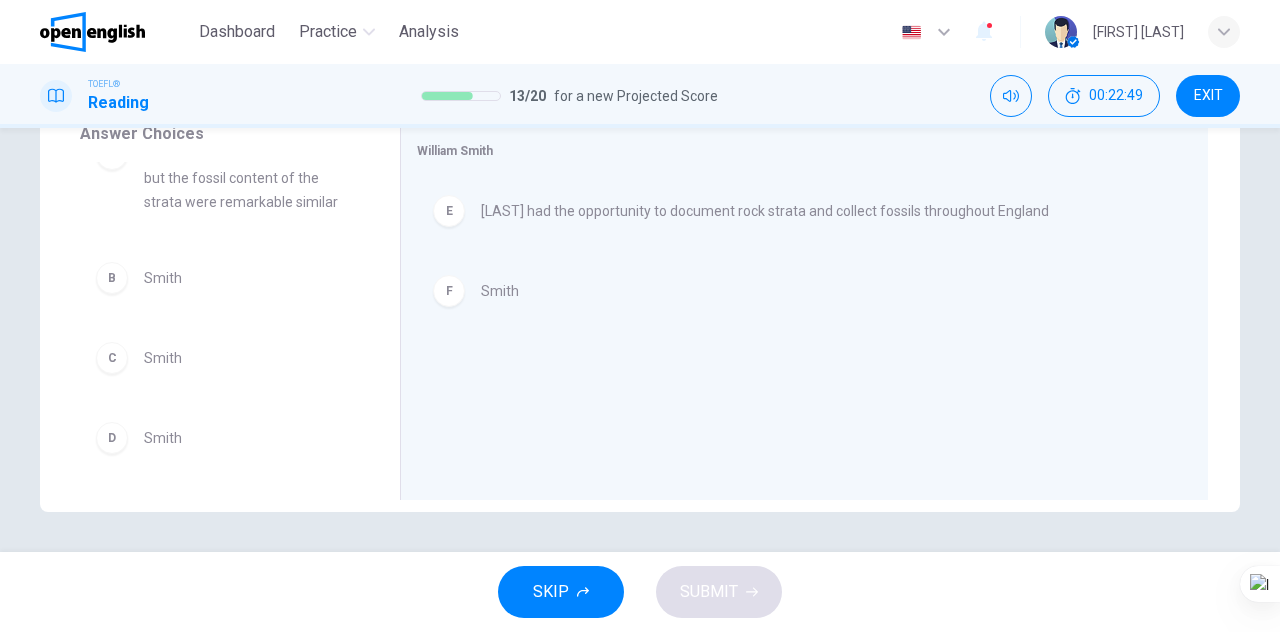 scroll, scrollTop: 348, scrollLeft: 0, axis: vertical 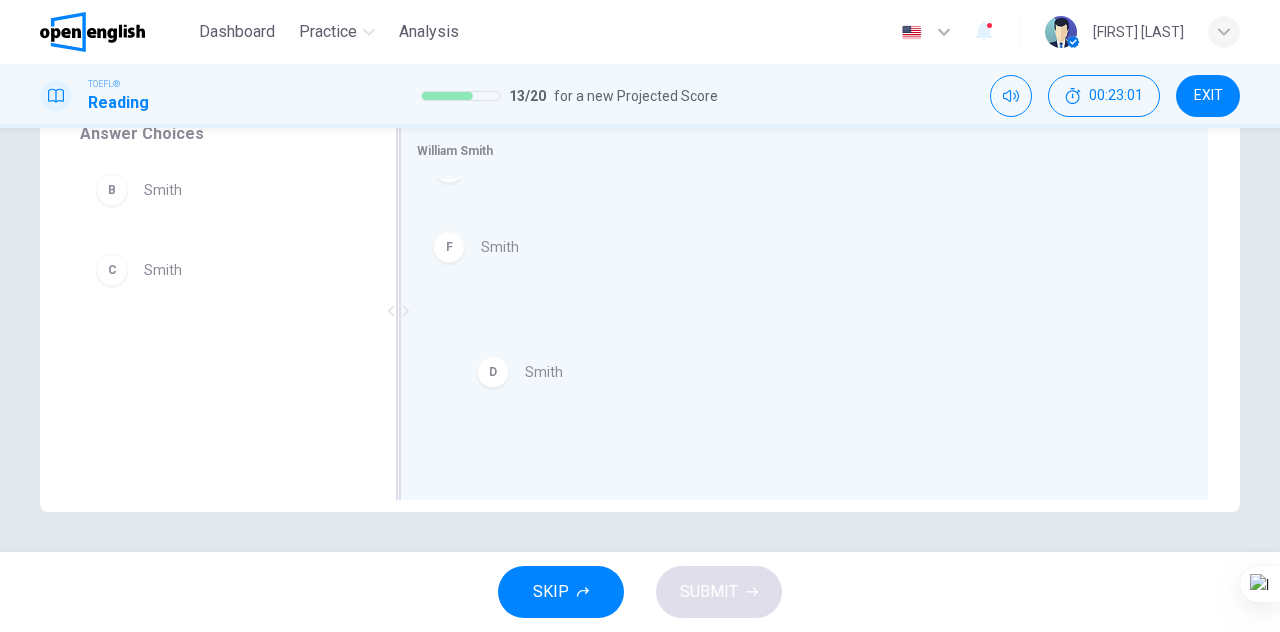 drag, startPoint x: 234, startPoint y: 385, endPoint x: 628, endPoint y: 412, distance: 394.92404 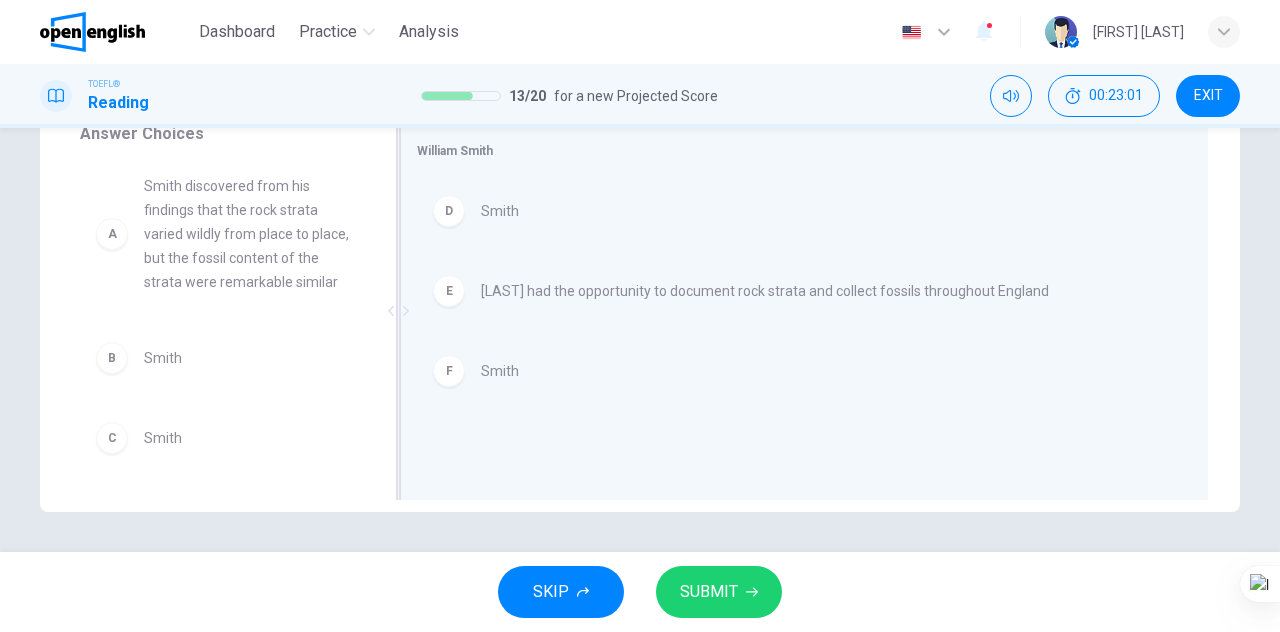 scroll, scrollTop: 4, scrollLeft: 0, axis: vertical 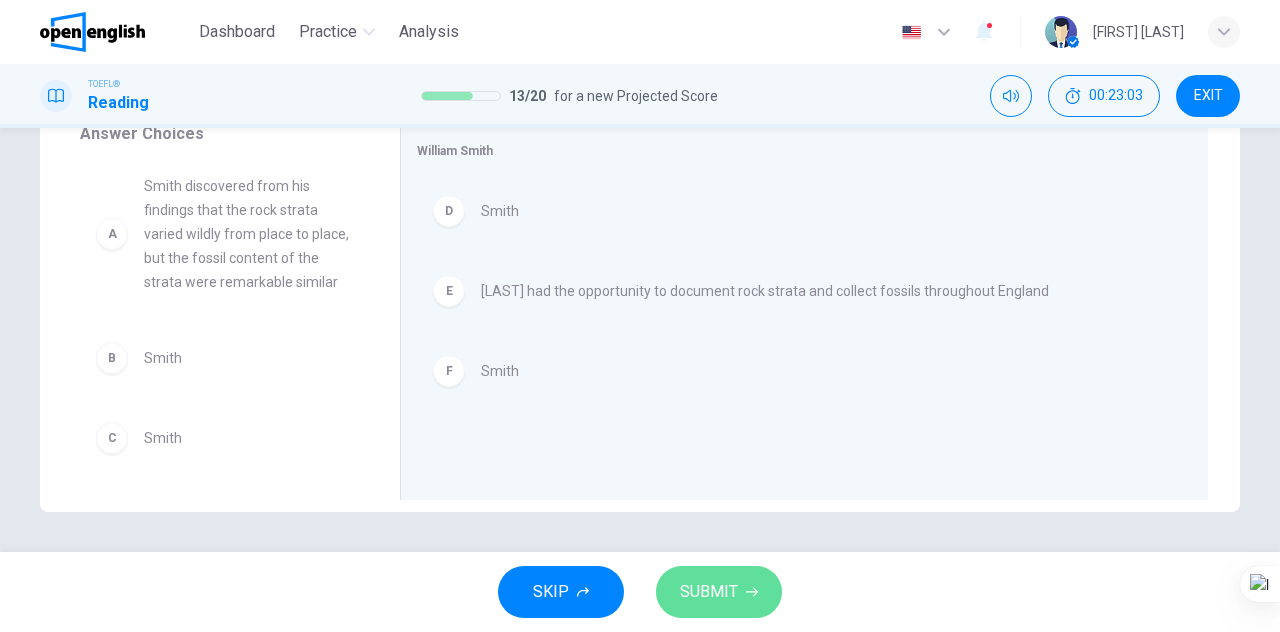 click on "SUBMIT" at bounding box center (719, 592) 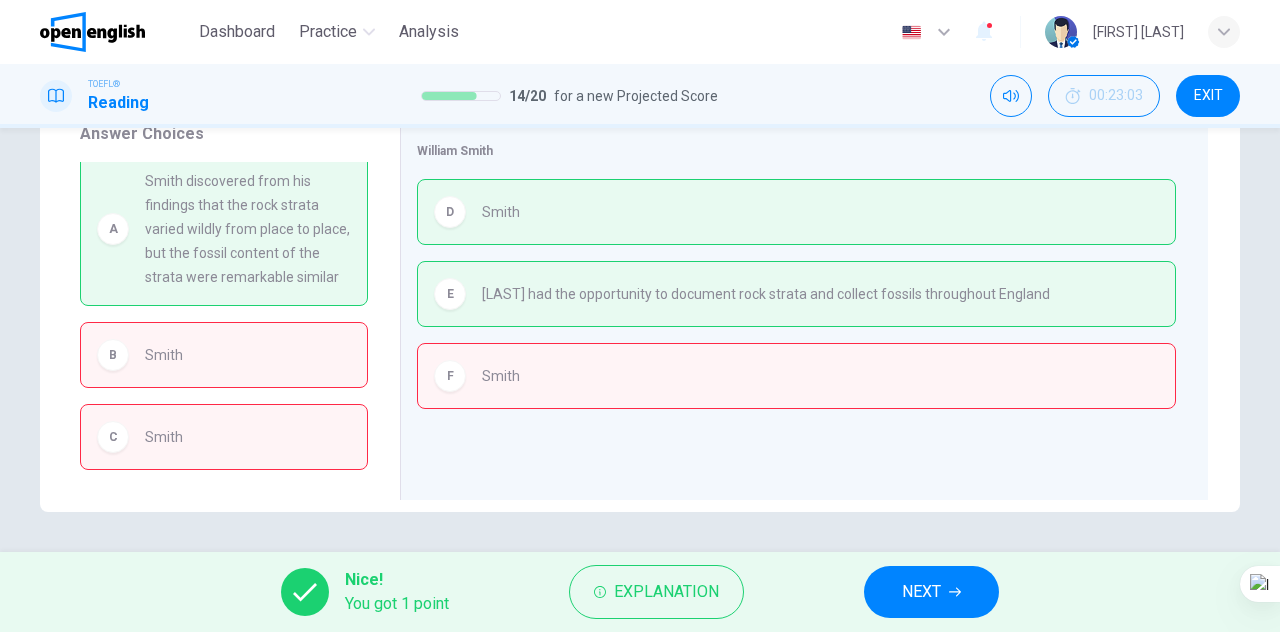 scroll, scrollTop: 184, scrollLeft: 0, axis: vertical 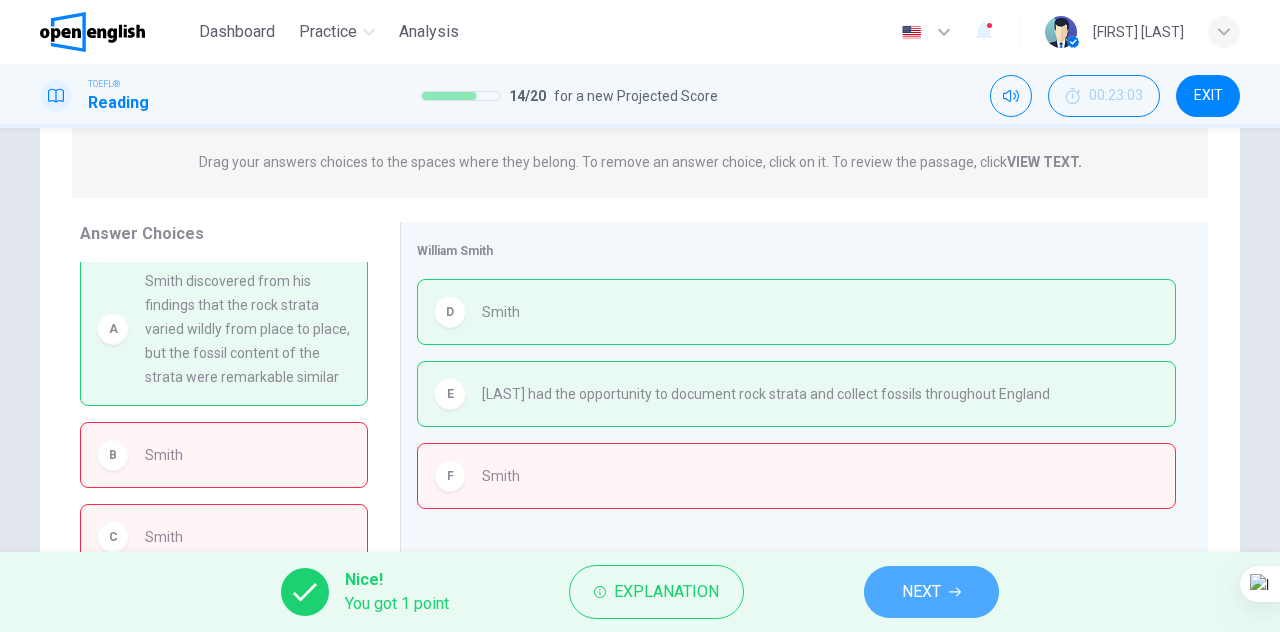 click on "NEXT" at bounding box center [921, 592] 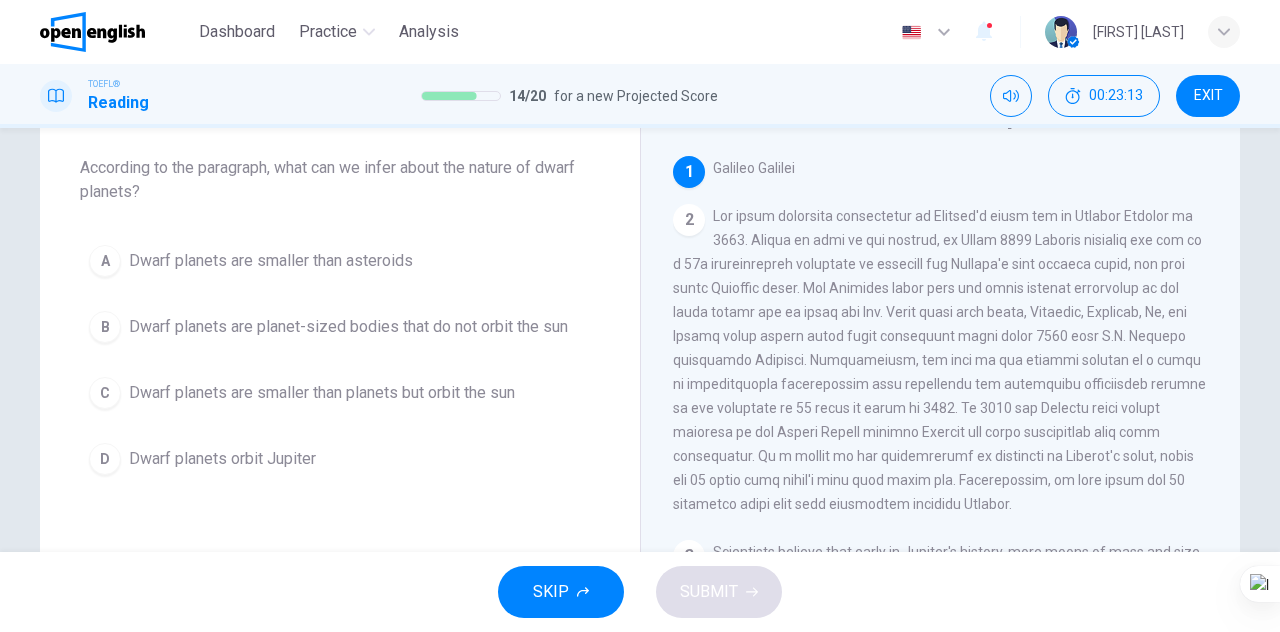 scroll, scrollTop: 0, scrollLeft: 0, axis: both 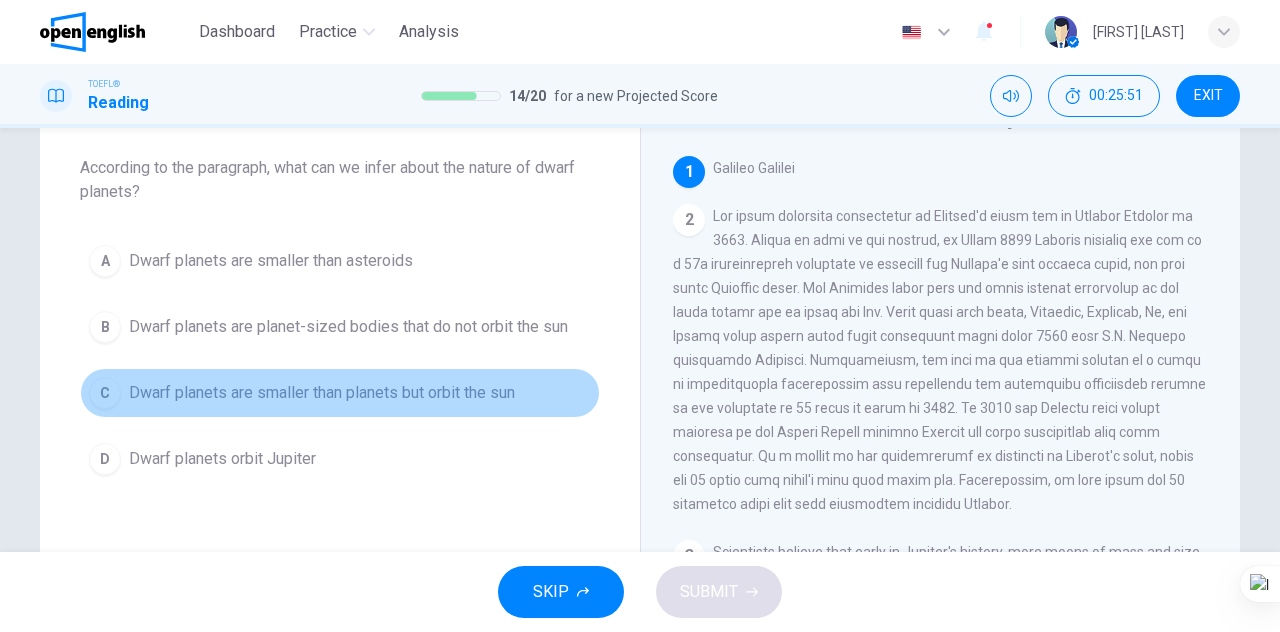 click on "C" at bounding box center [105, 393] 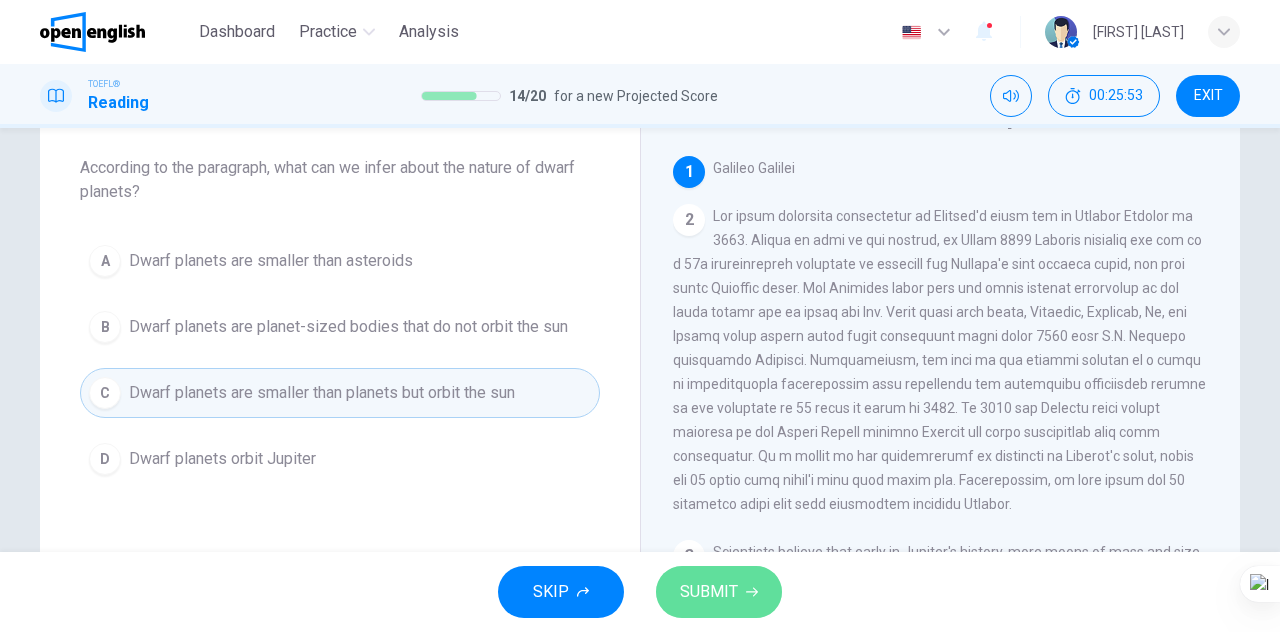 click 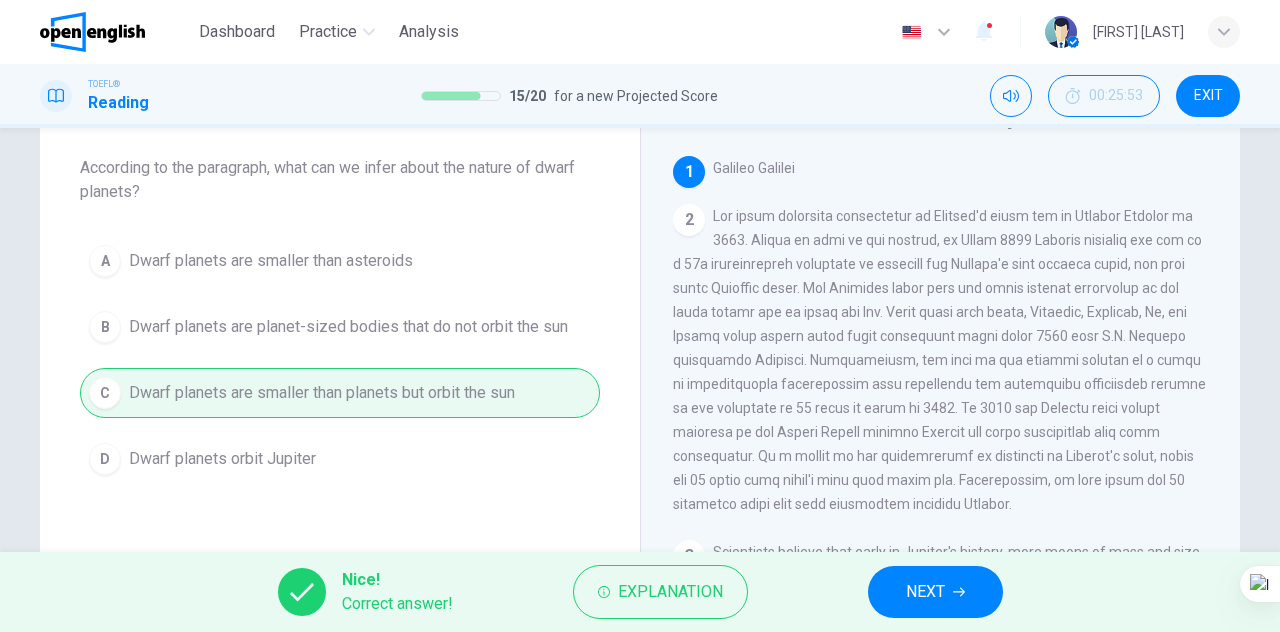 click on "NEXT" at bounding box center [925, 592] 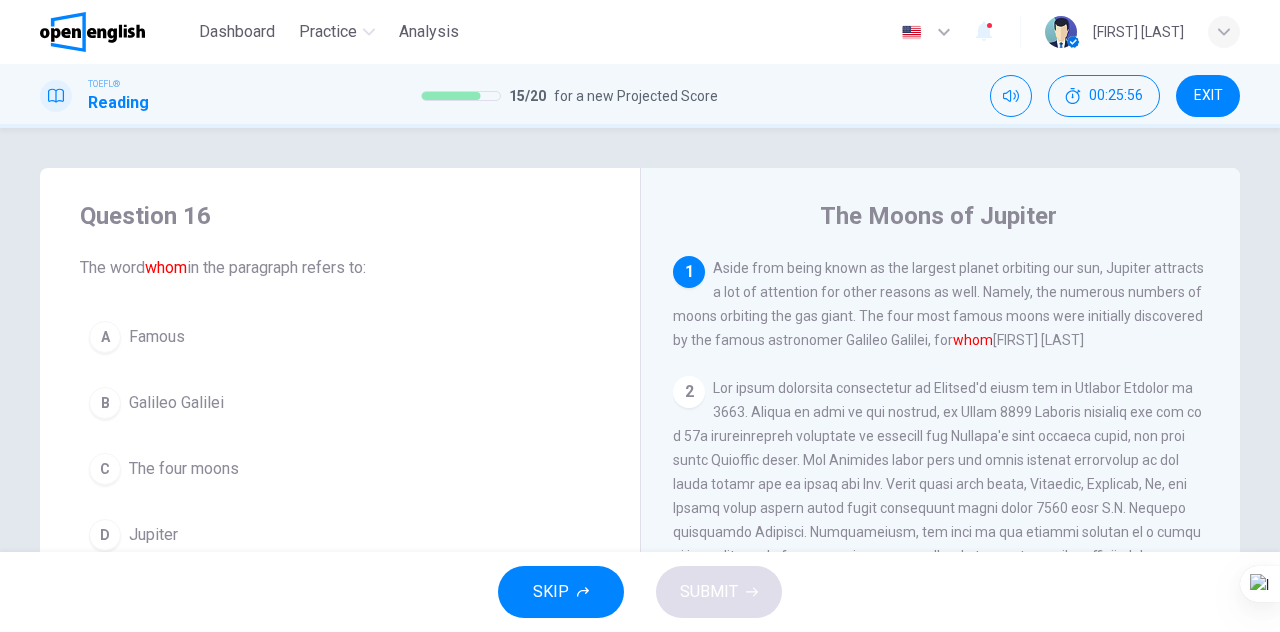 scroll, scrollTop: 100, scrollLeft: 0, axis: vertical 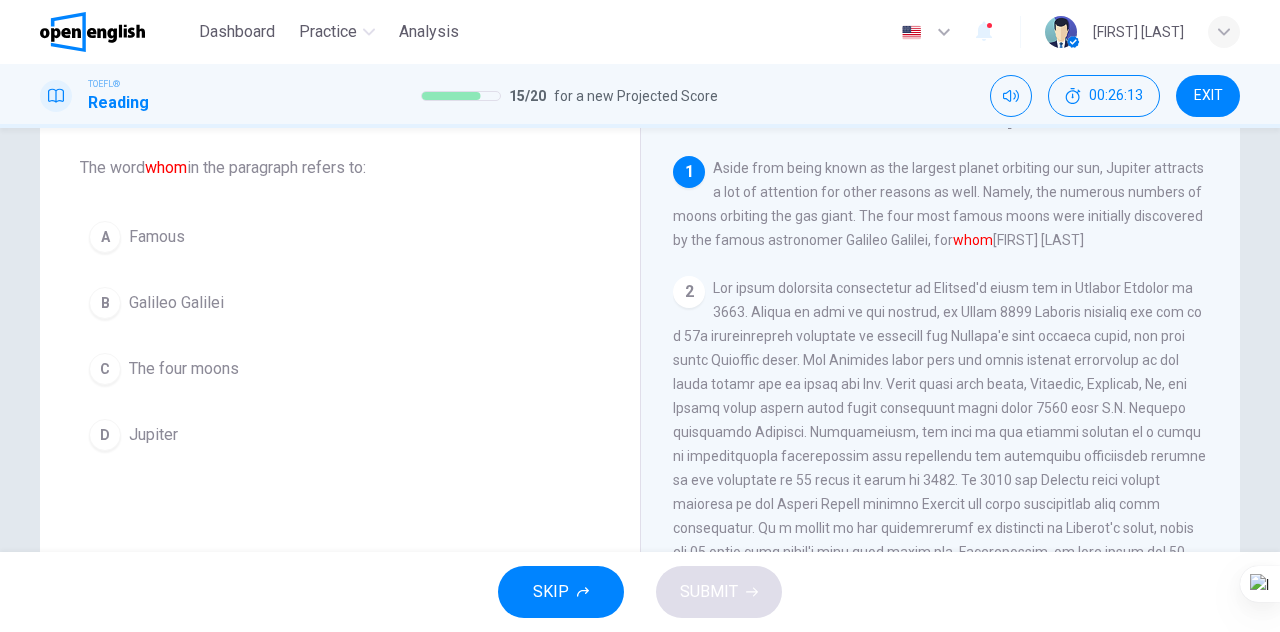 click on "B" at bounding box center (105, 303) 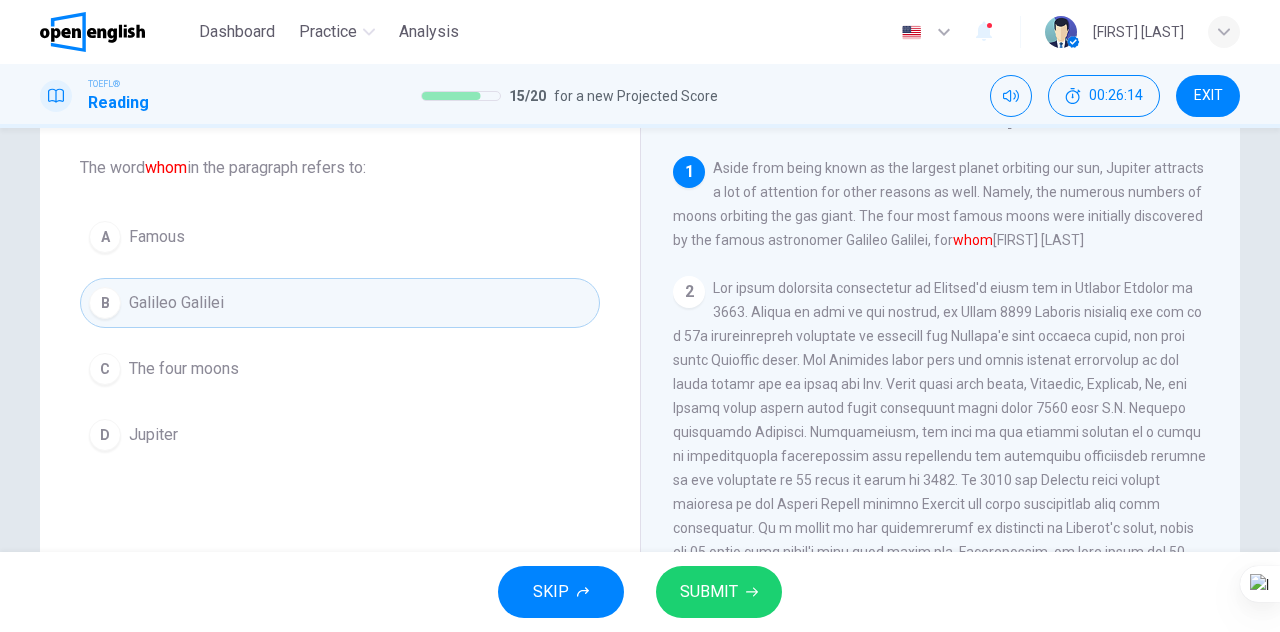 click on "SUBMIT" at bounding box center [709, 592] 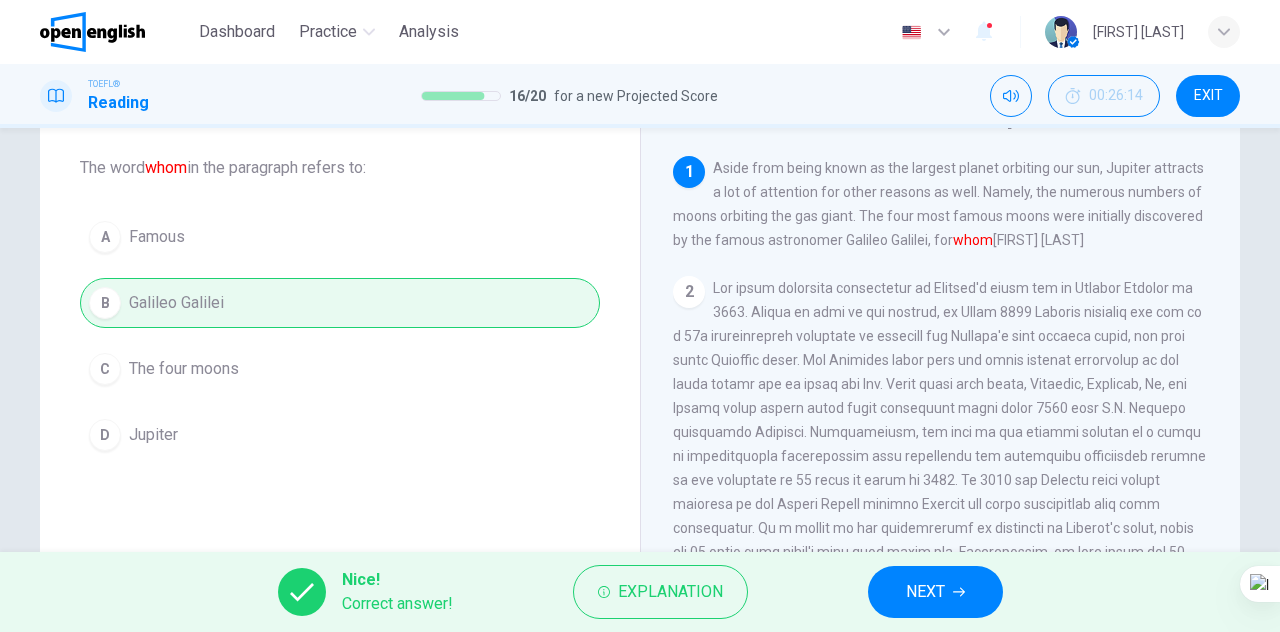 click on "NEXT" at bounding box center (935, 592) 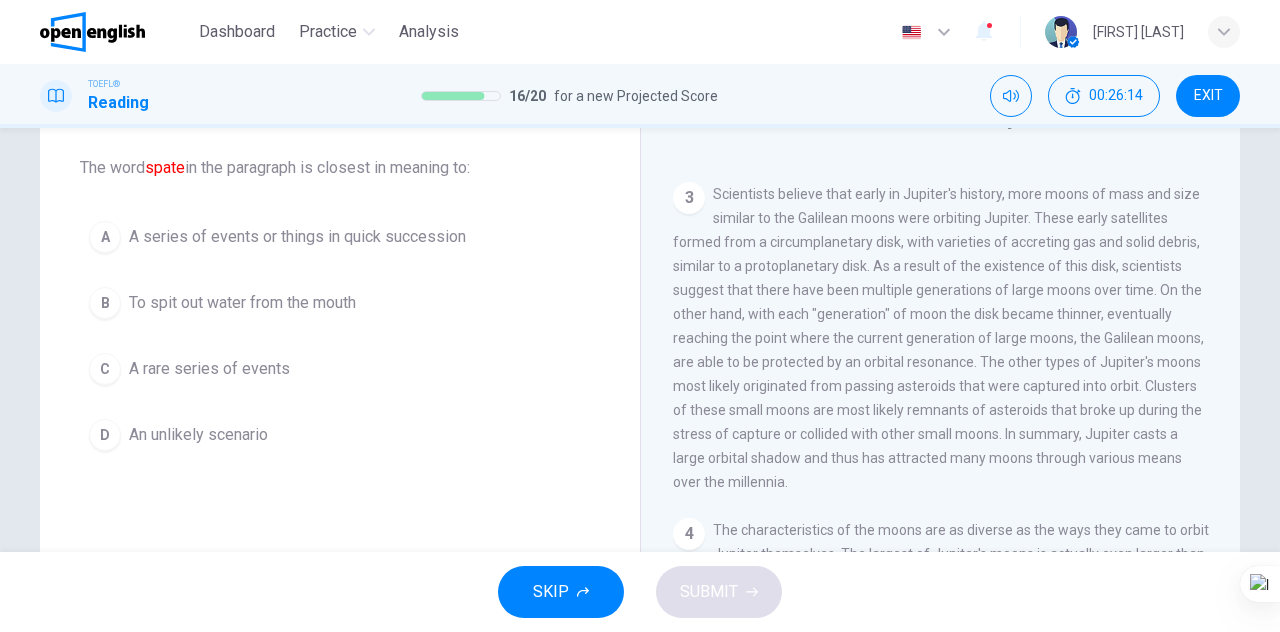 scroll, scrollTop: 216, scrollLeft: 0, axis: vertical 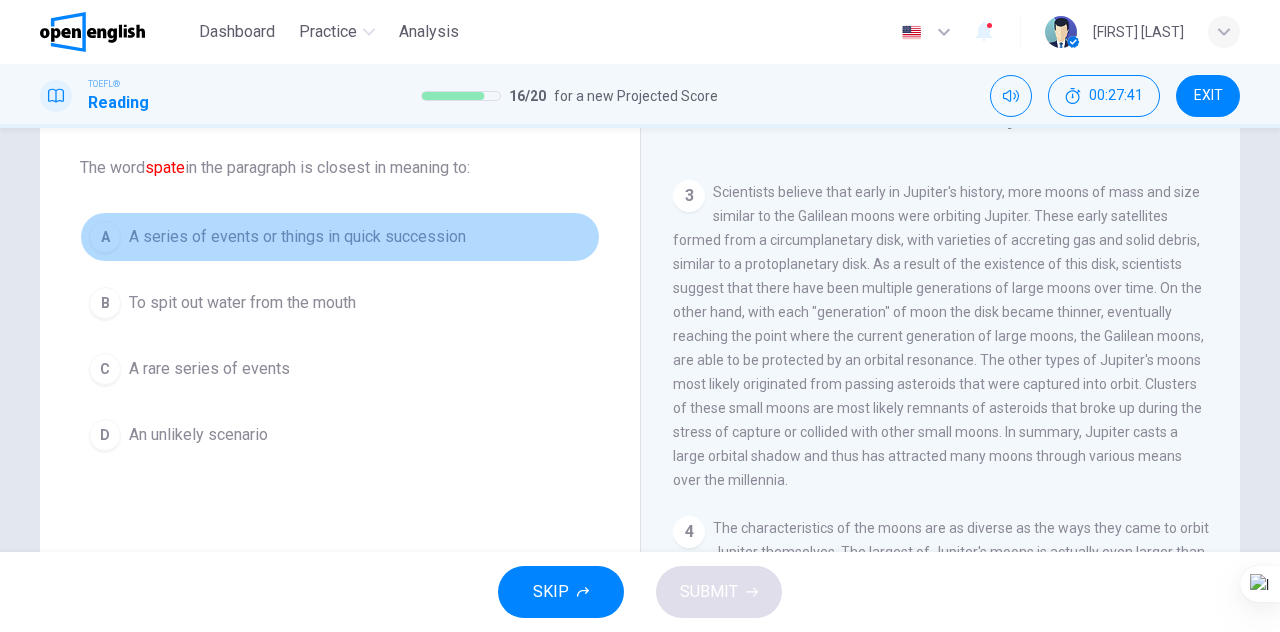 click on "A" at bounding box center (105, 237) 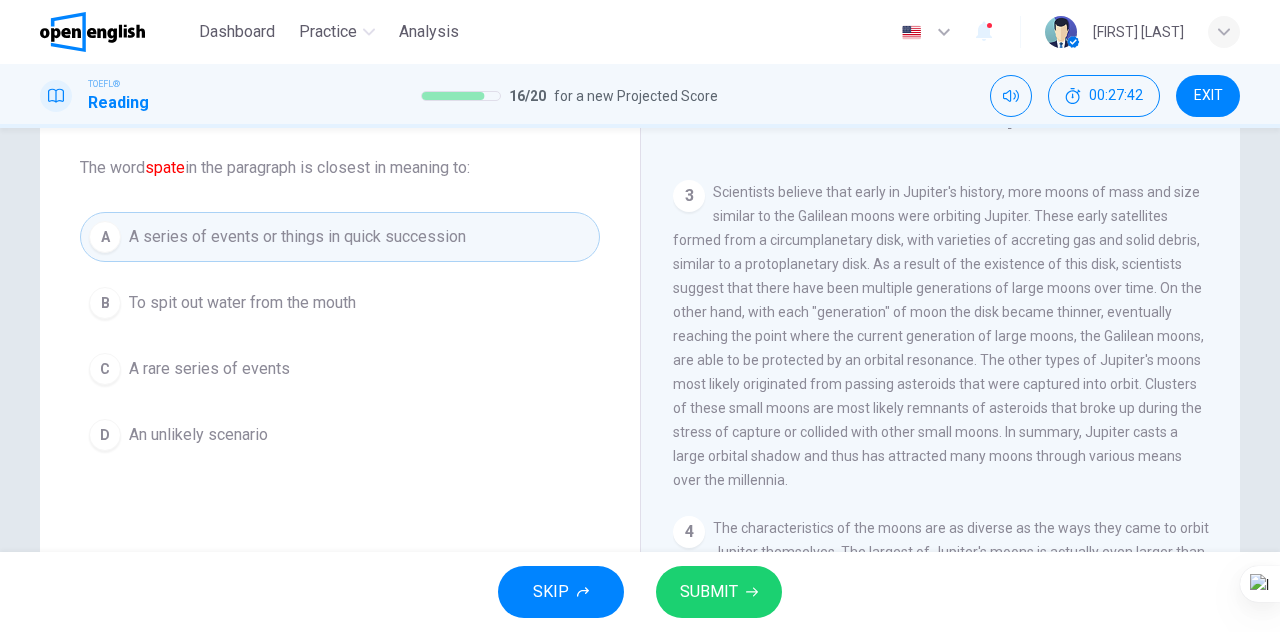 click on "SUBMIT" at bounding box center [709, 592] 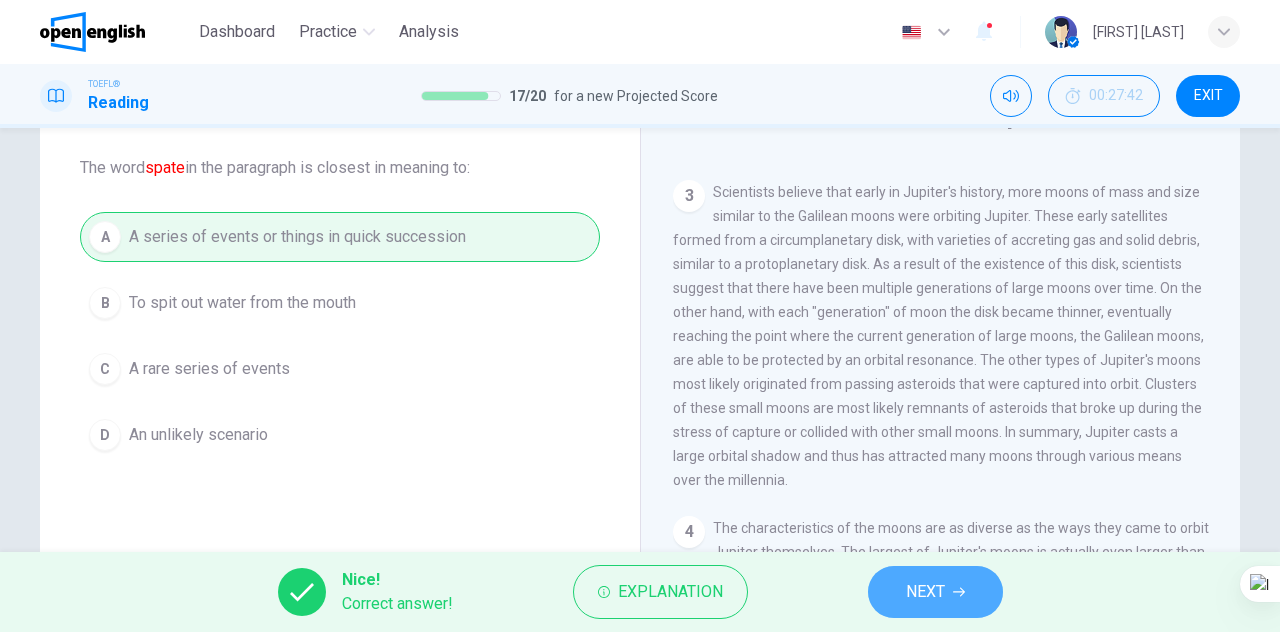 click on "NEXT" at bounding box center [925, 592] 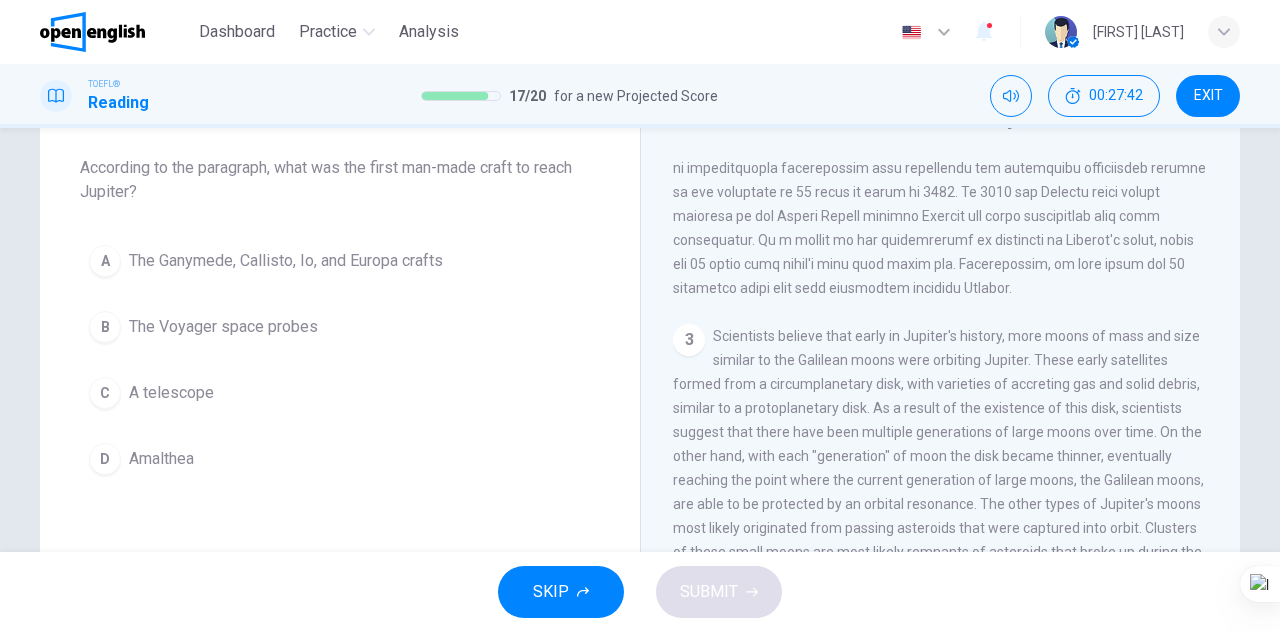 scroll, scrollTop: 270, scrollLeft: 0, axis: vertical 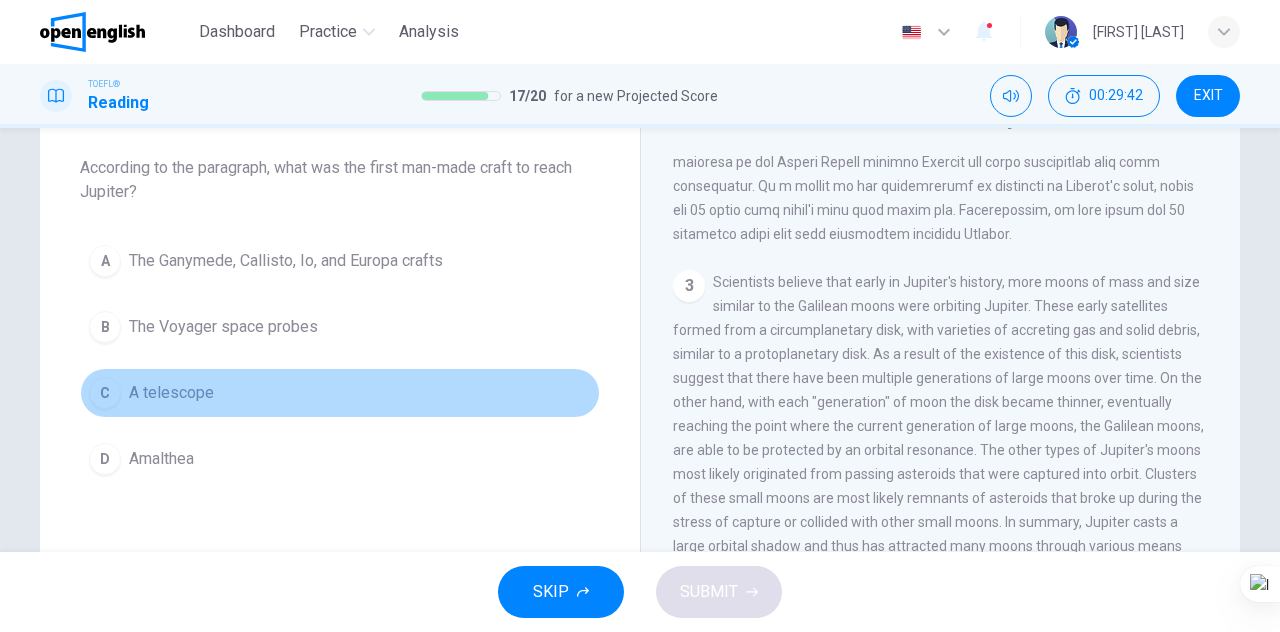 click on "C" at bounding box center [105, 393] 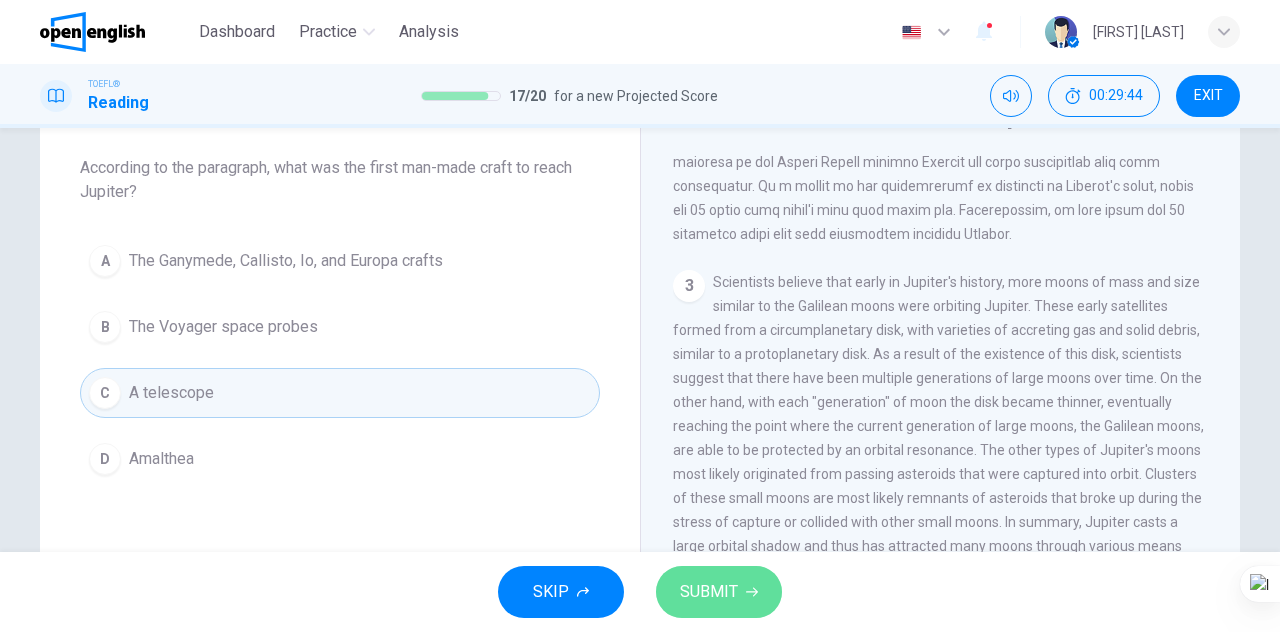 click 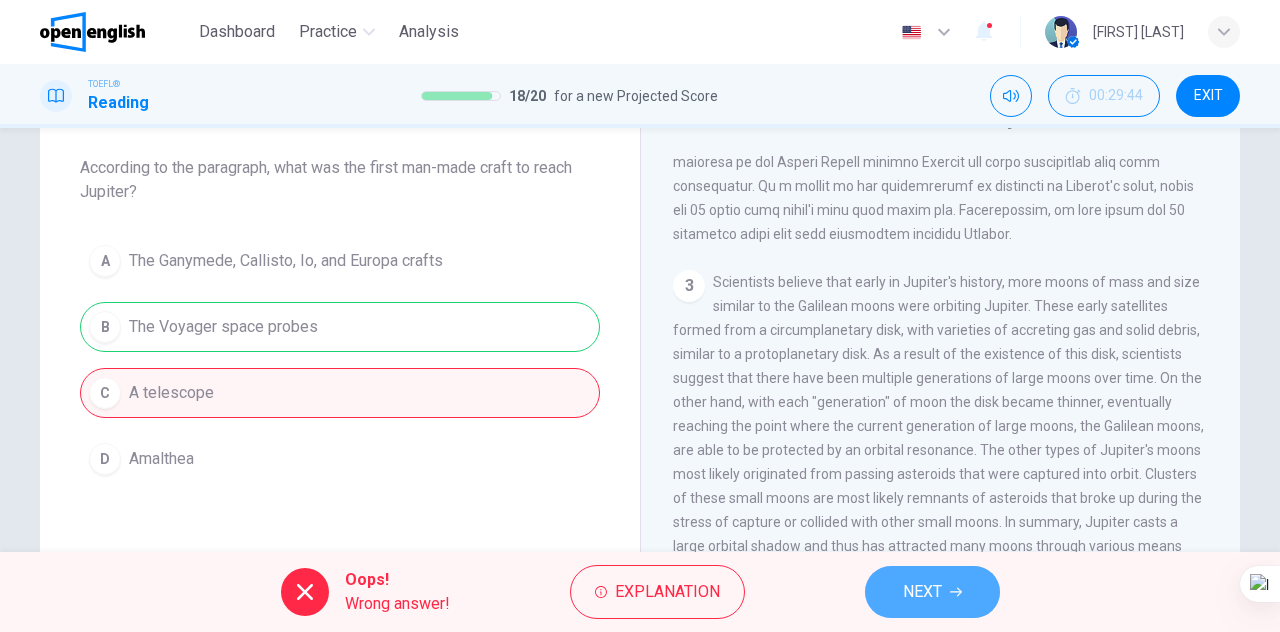click on "NEXT" at bounding box center (922, 592) 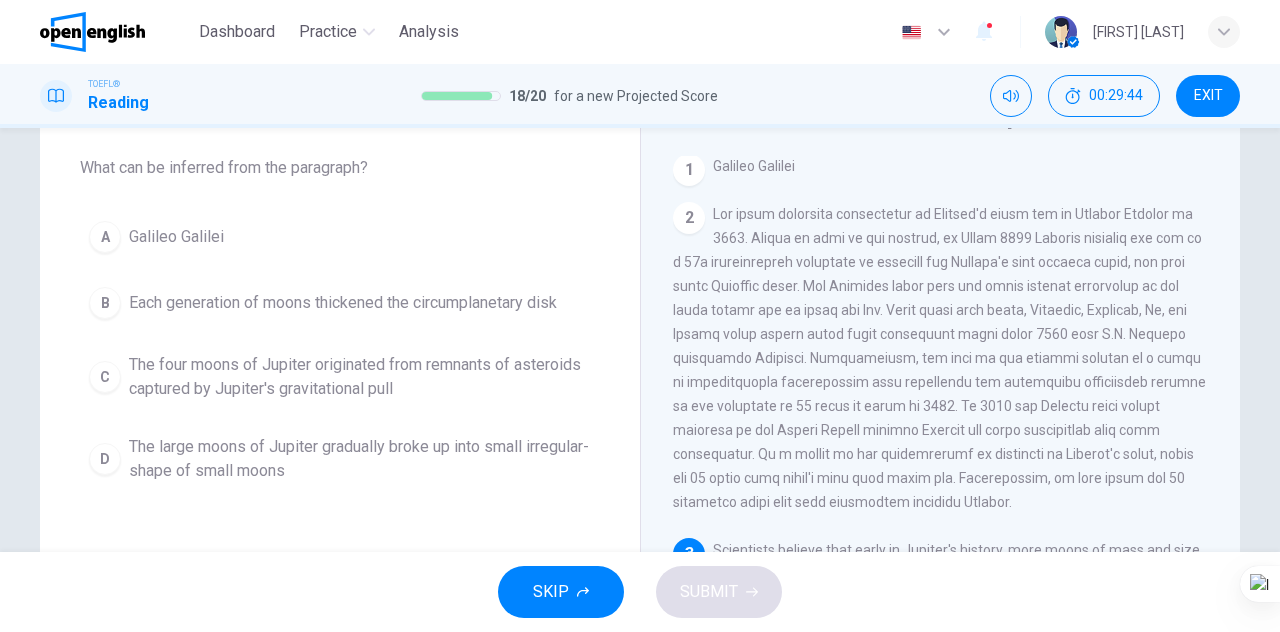 scroll, scrollTop: 0, scrollLeft: 0, axis: both 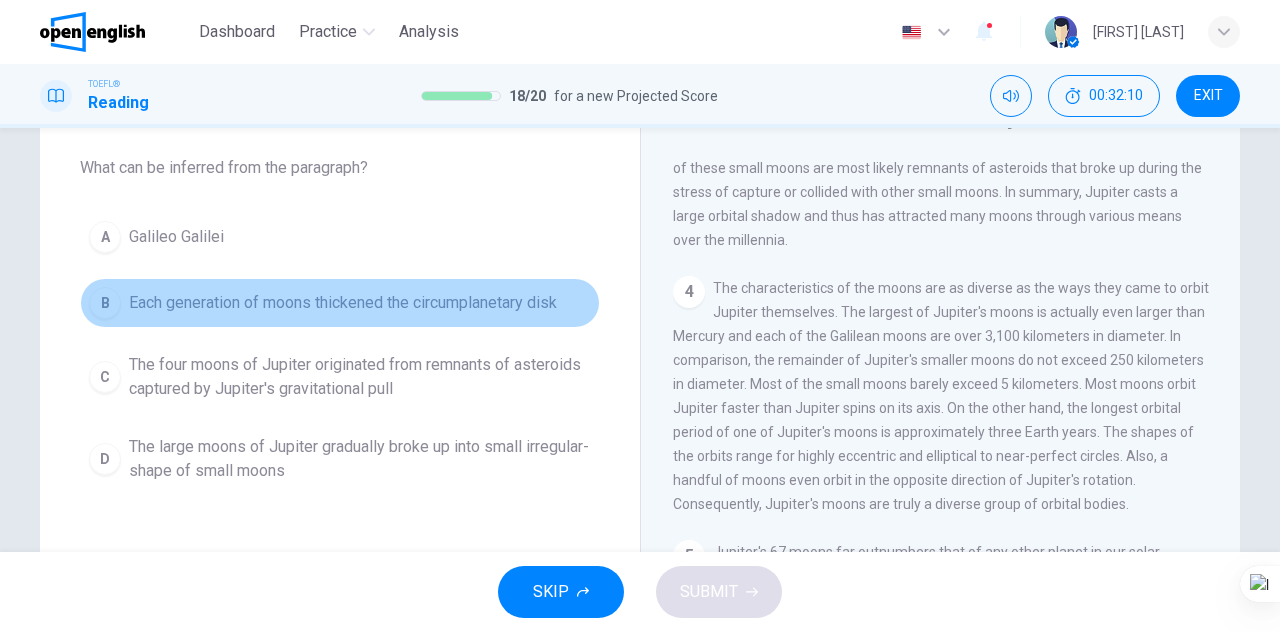 click on "B" at bounding box center (105, 303) 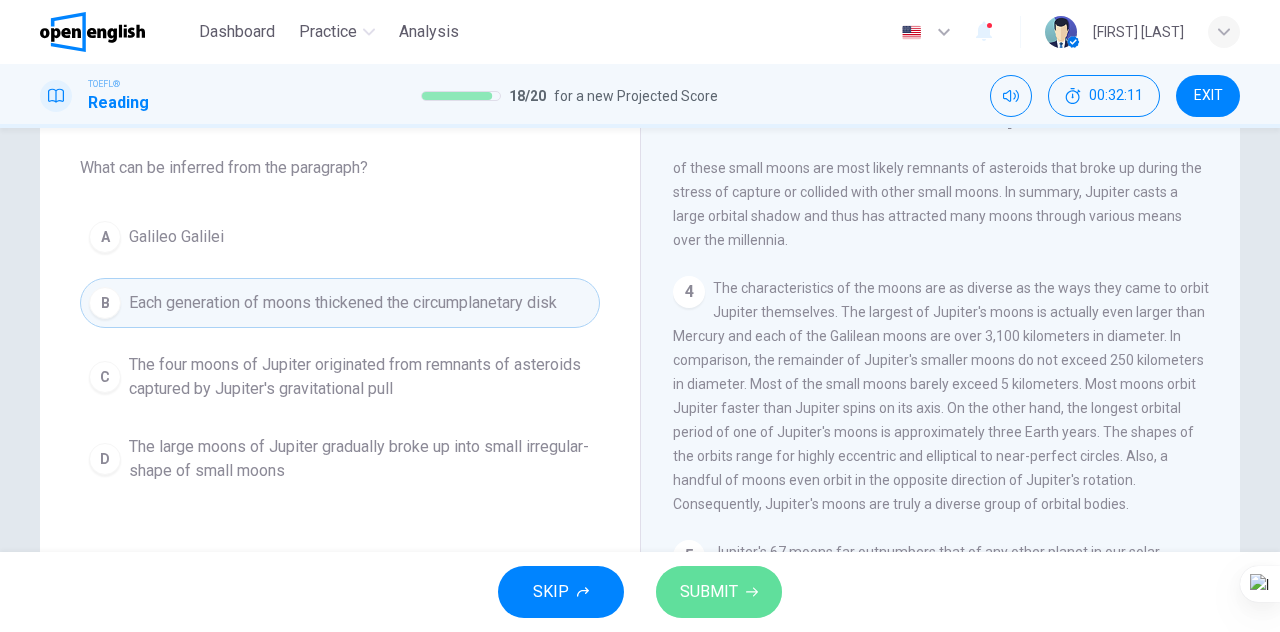 click on "SUBMIT" at bounding box center (709, 592) 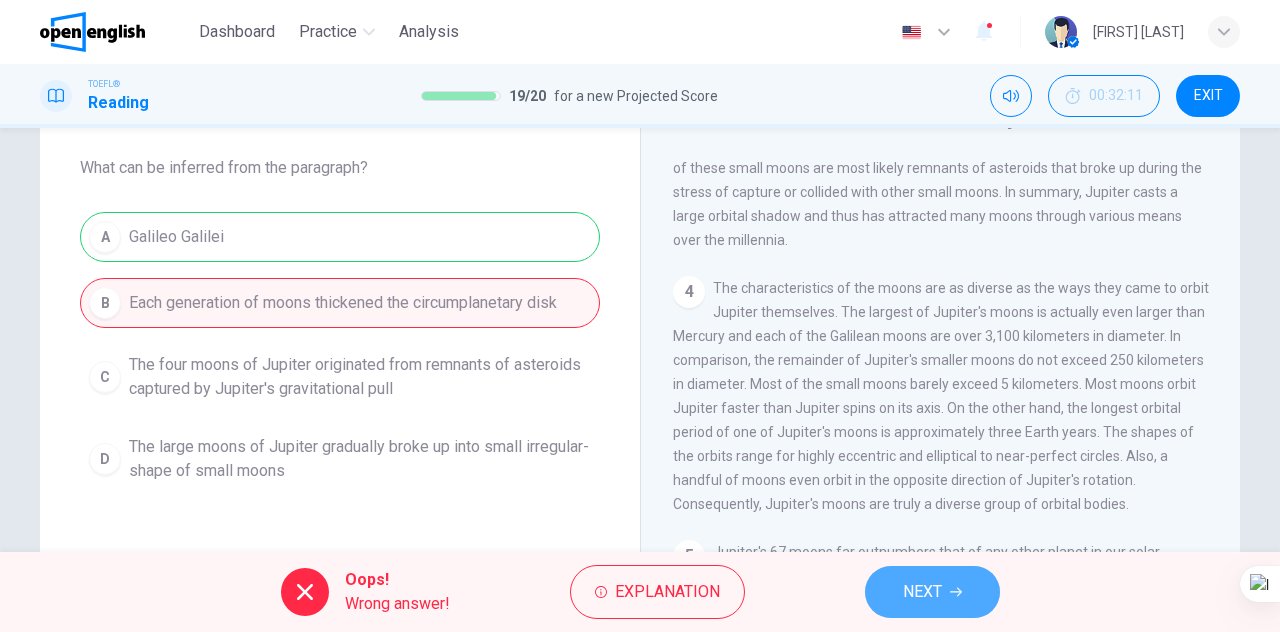 click on "NEXT" at bounding box center [922, 592] 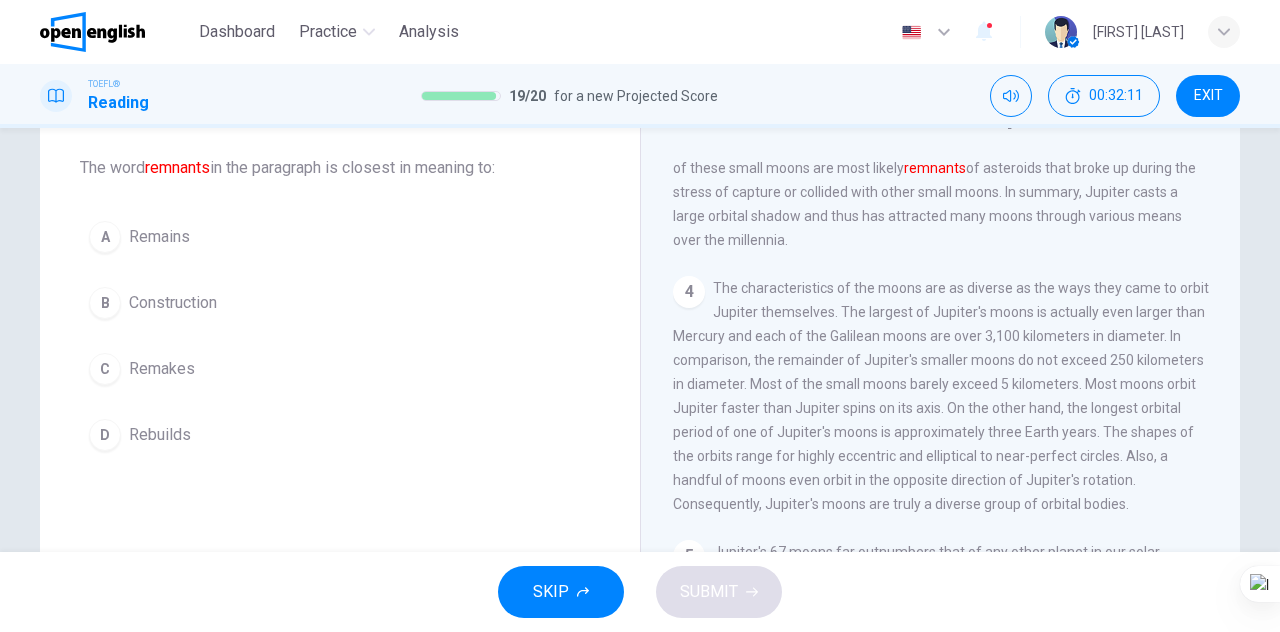 scroll, scrollTop: 615, scrollLeft: 0, axis: vertical 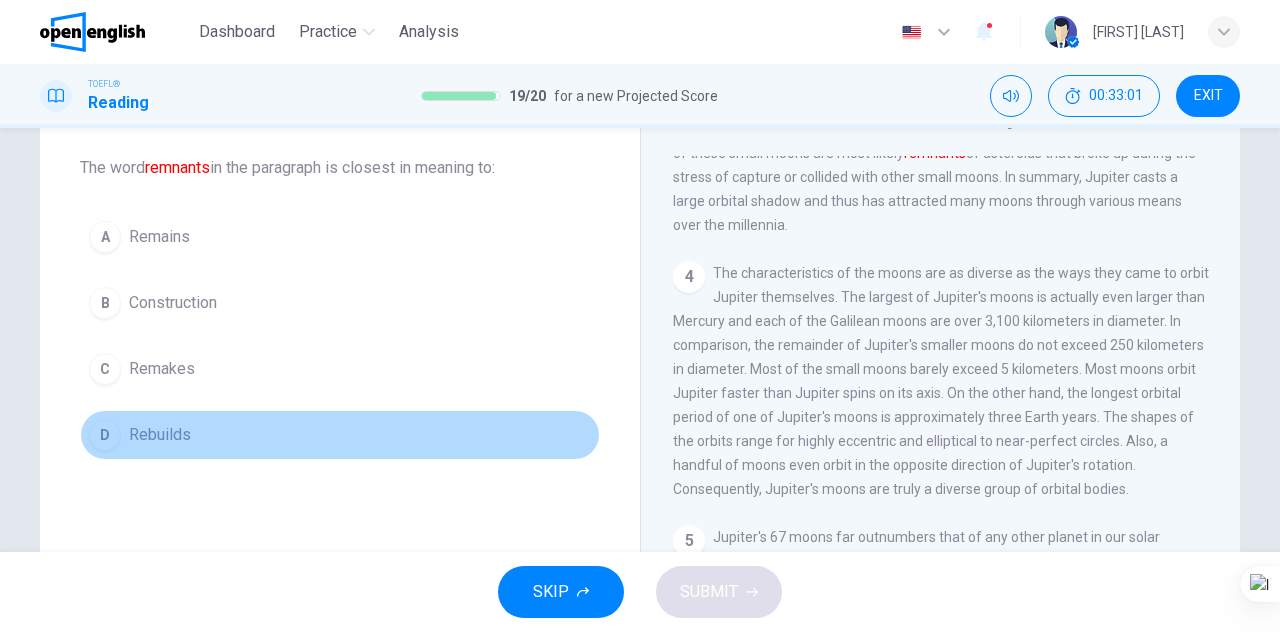 click on "D" at bounding box center (105, 435) 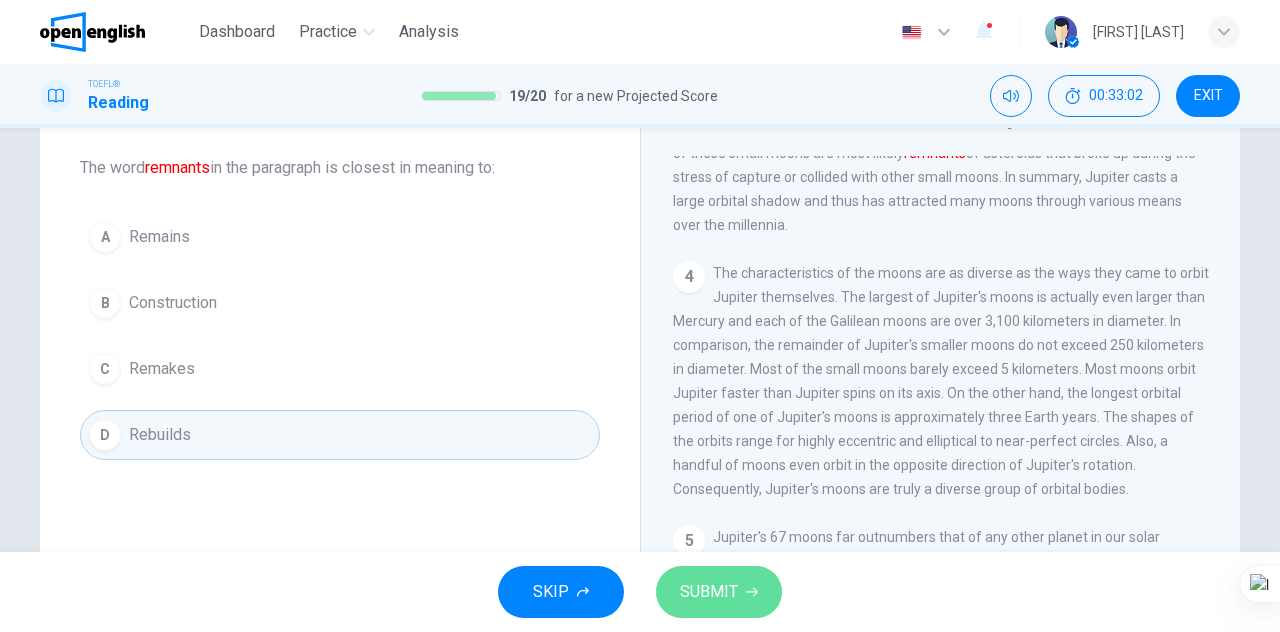 click on "SUBMIT" at bounding box center [719, 592] 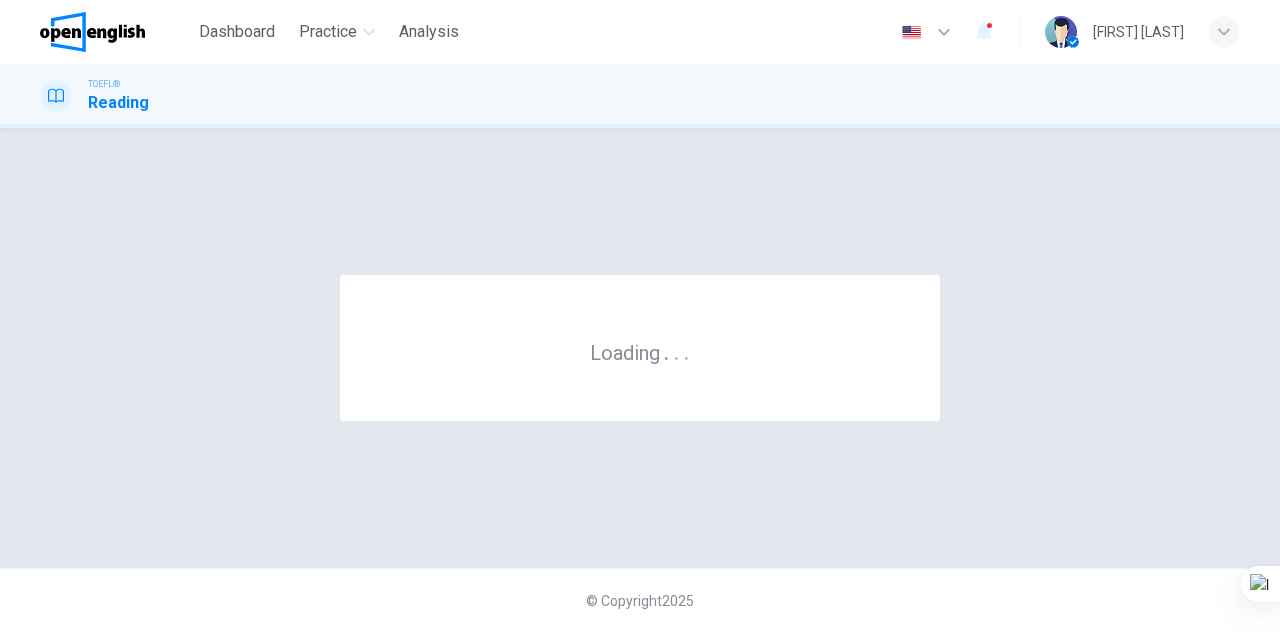 scroll, scrollTop: 0, scrollLeft: 0, axis: both 